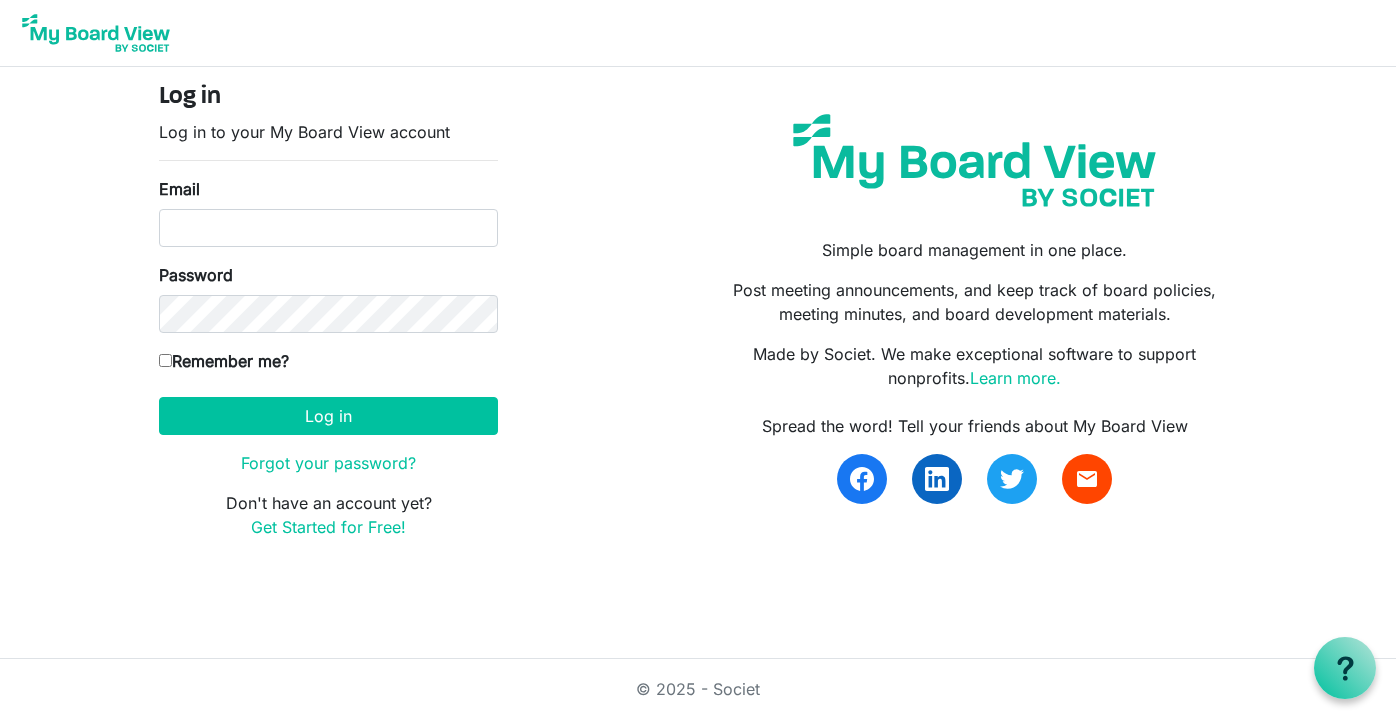scroll, scrollTop: 0, scrollLeft: 0, axis: both 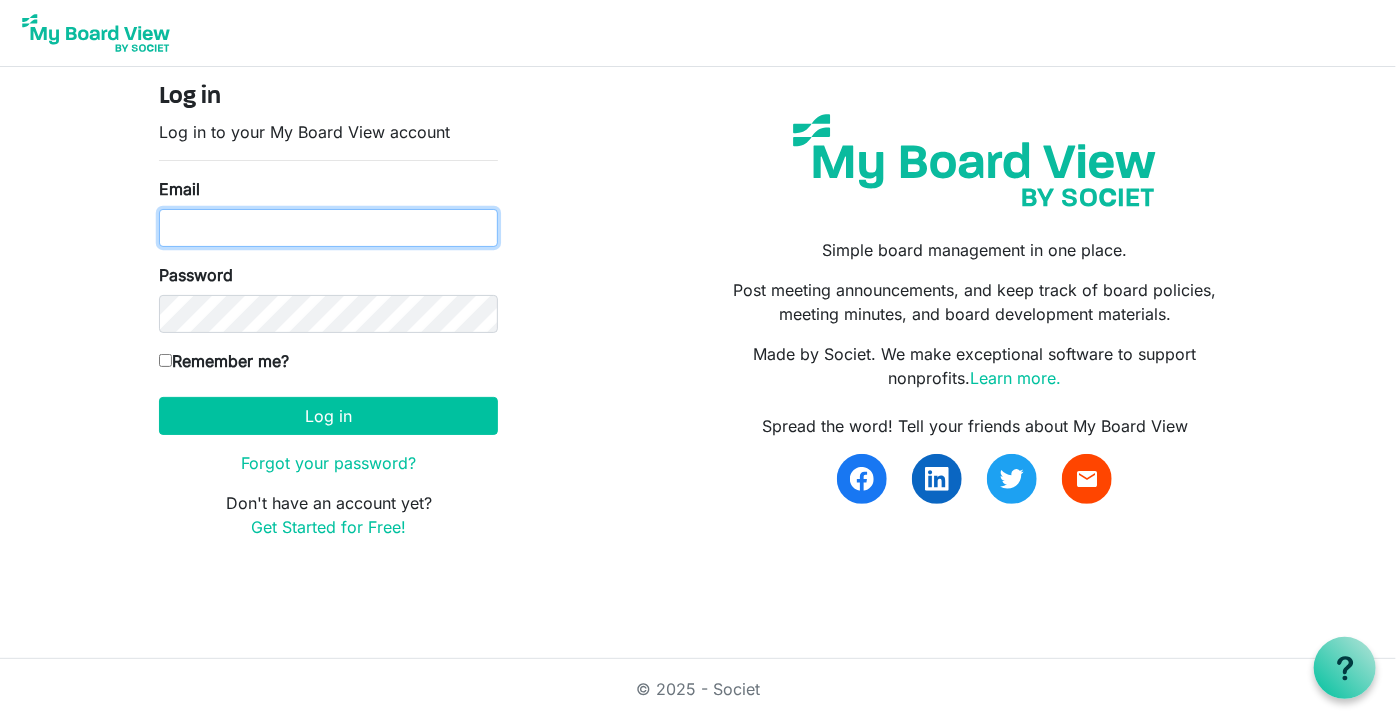 click on "Email" at bounding box center [328, 228] 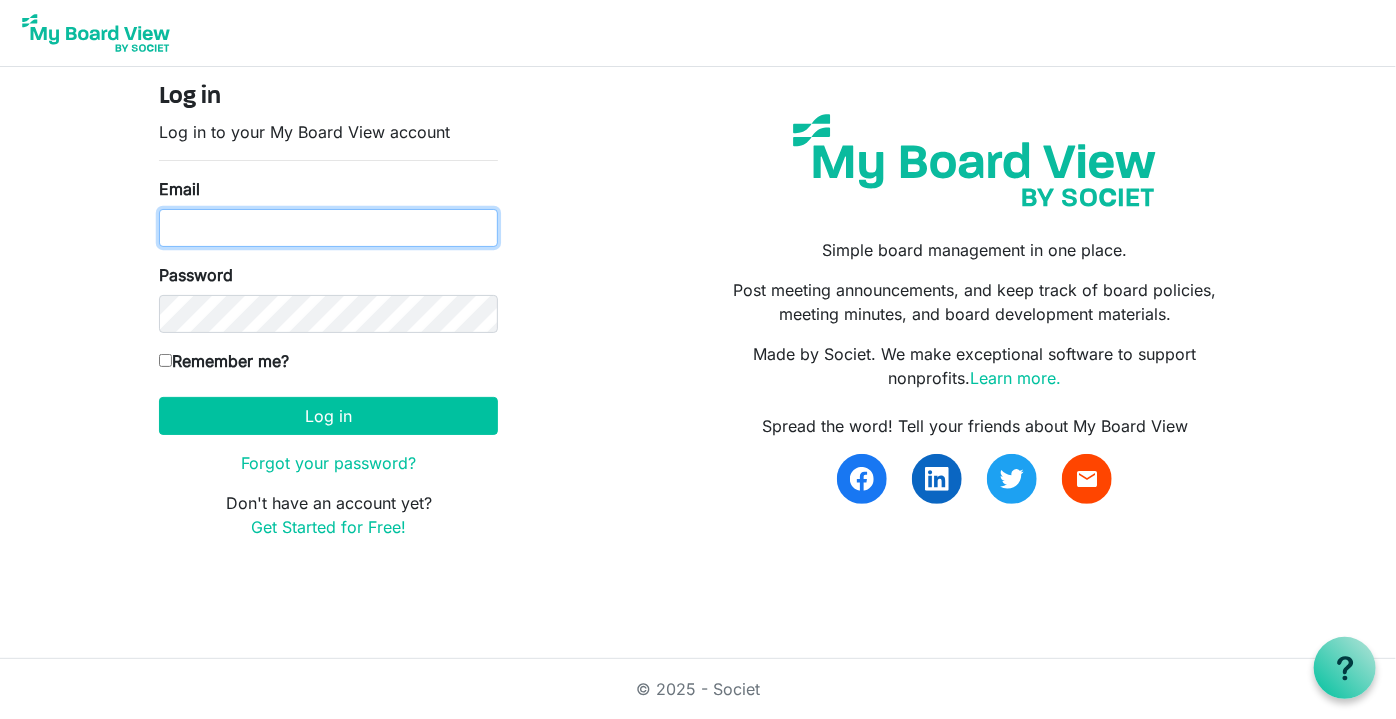 type on "remound@summitequestriancenter.org" 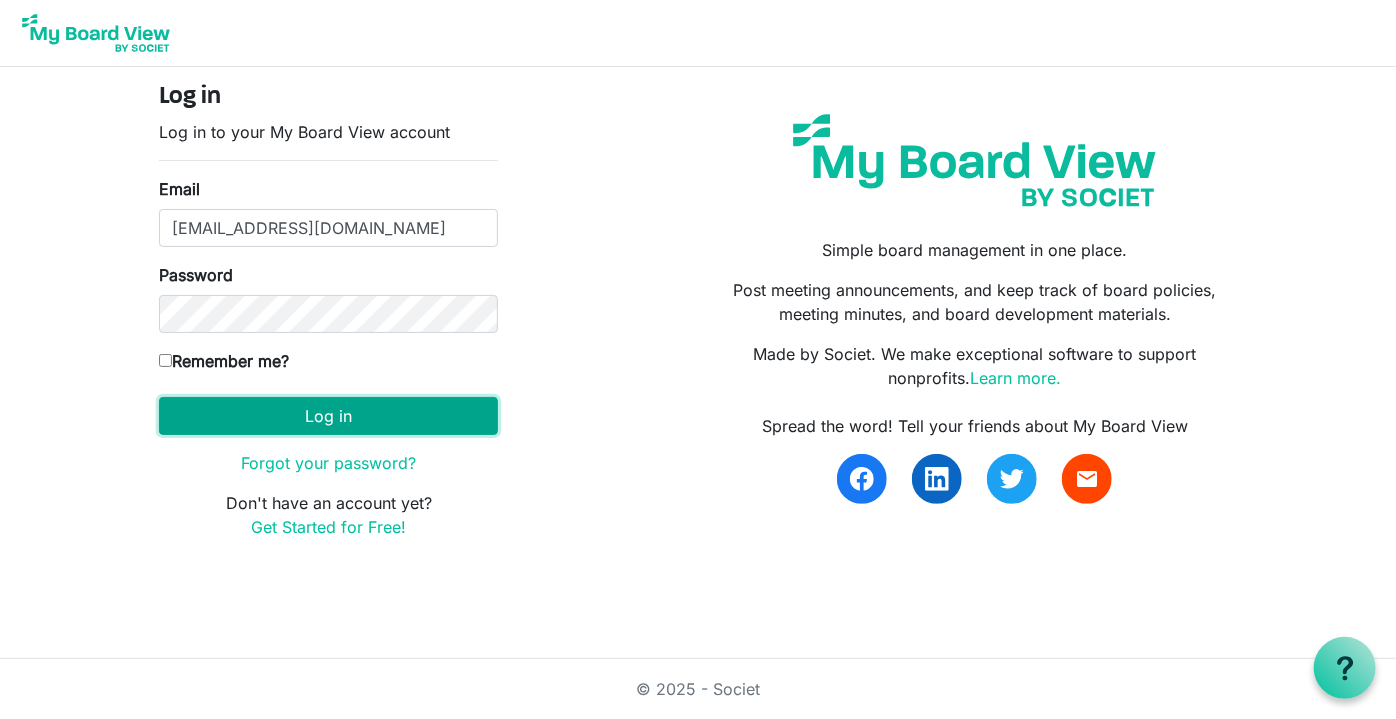click on "Log in" at bounding box center [328, 416] 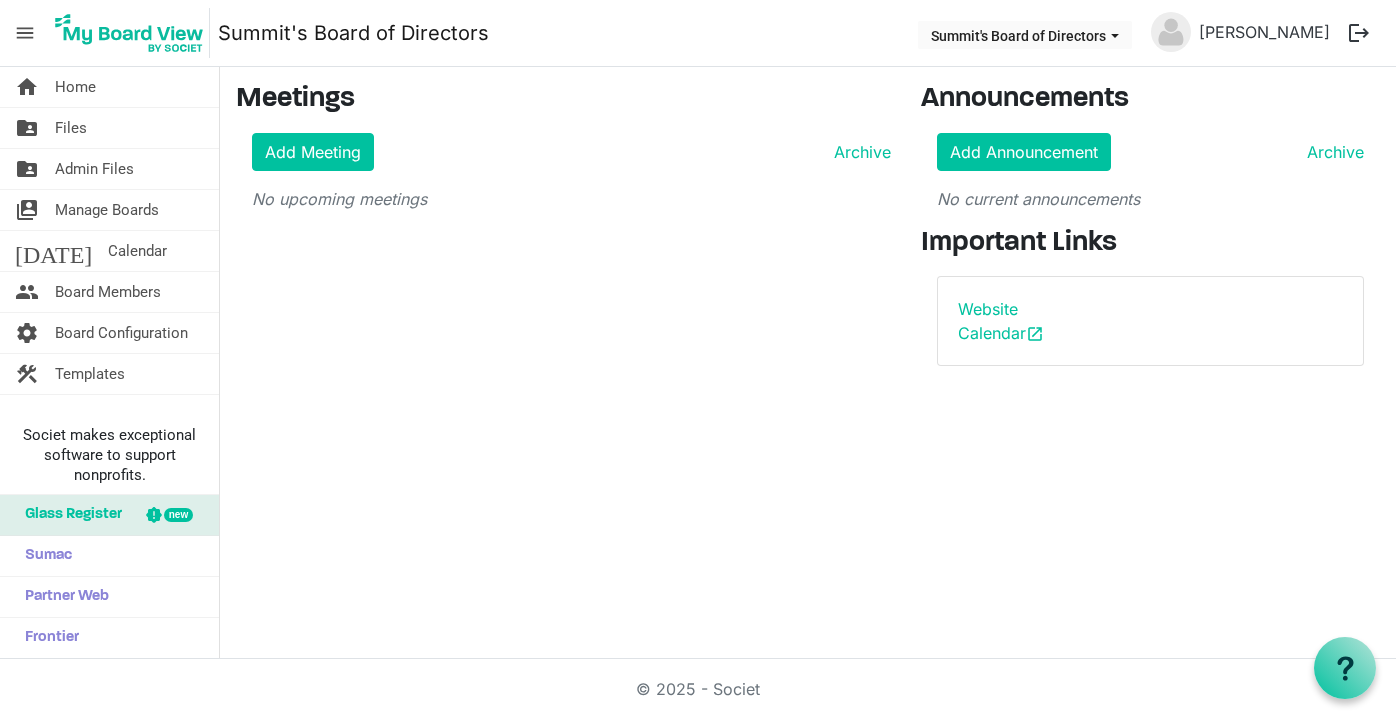 scroll, scrollTop: 0, scrollLeft: 0, axis: both 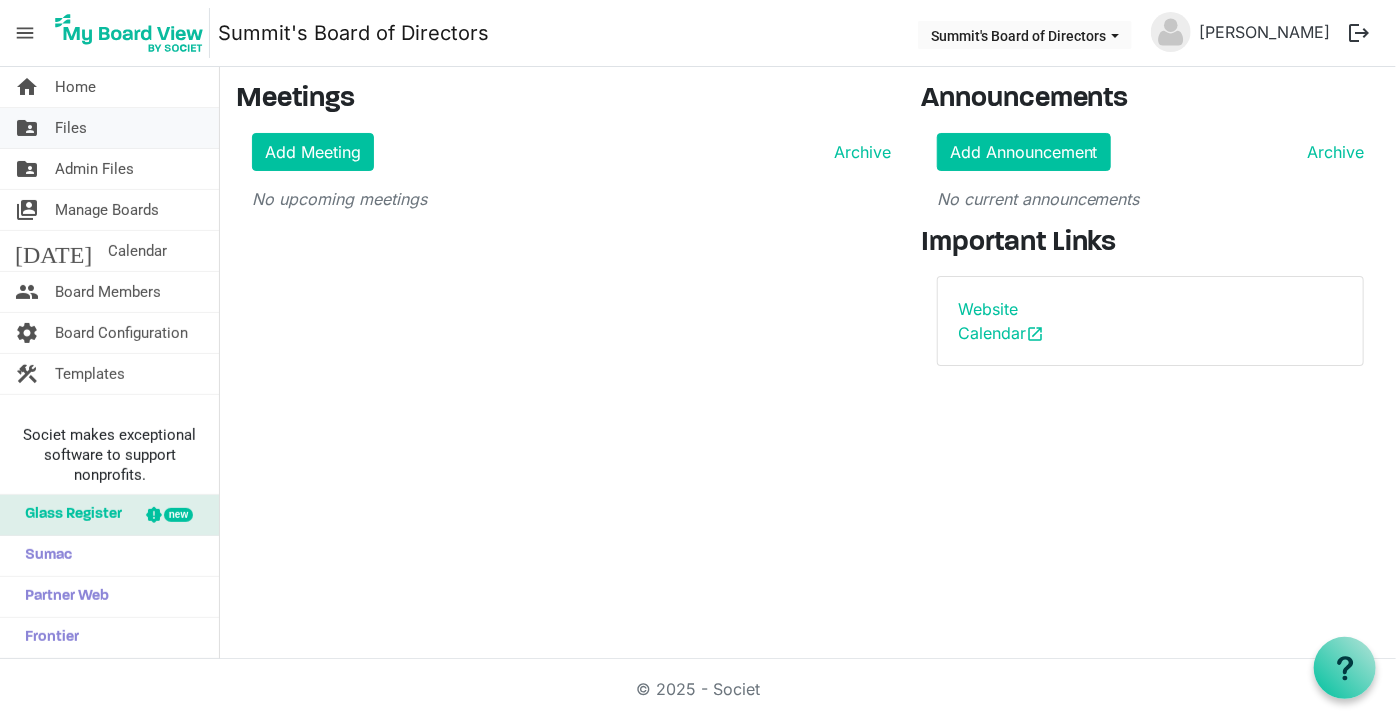 click on "Files" at bounding box center [71, 128] 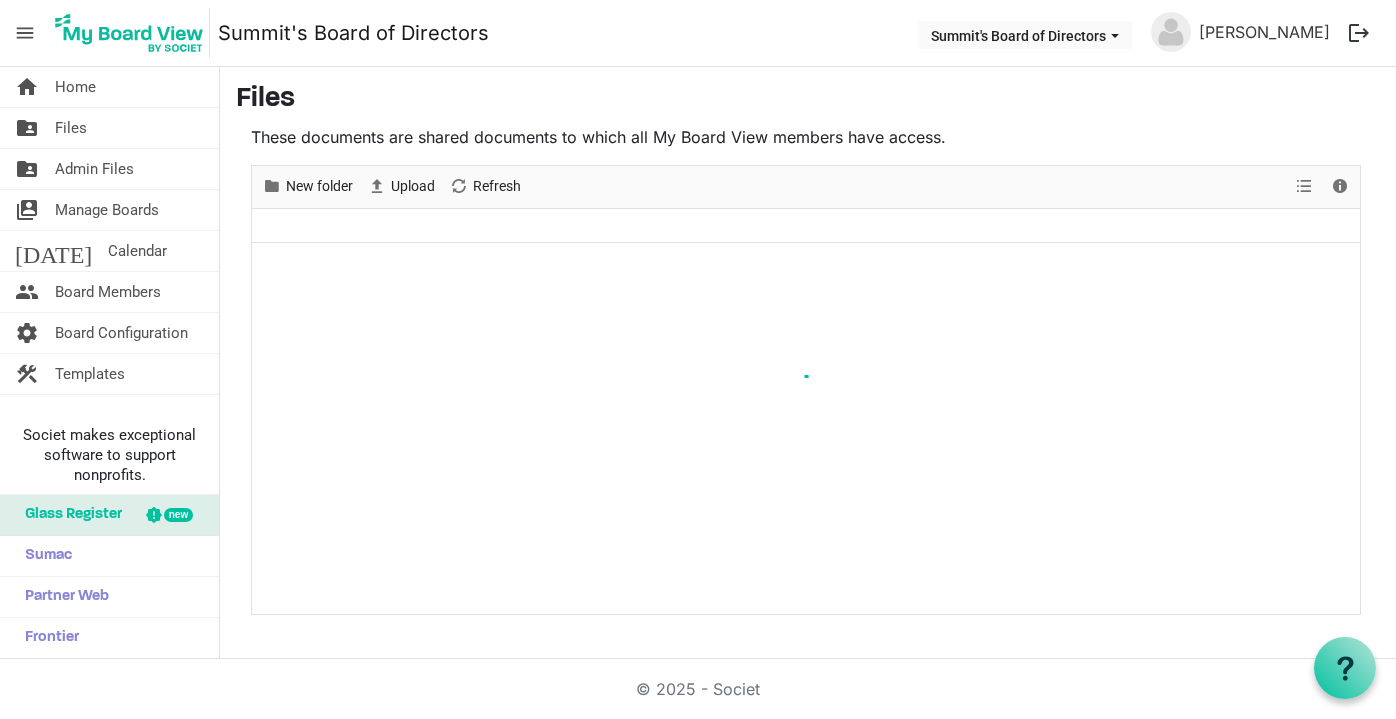 scroll, scrollTop: 0, scrollLeft: 0, axis: both 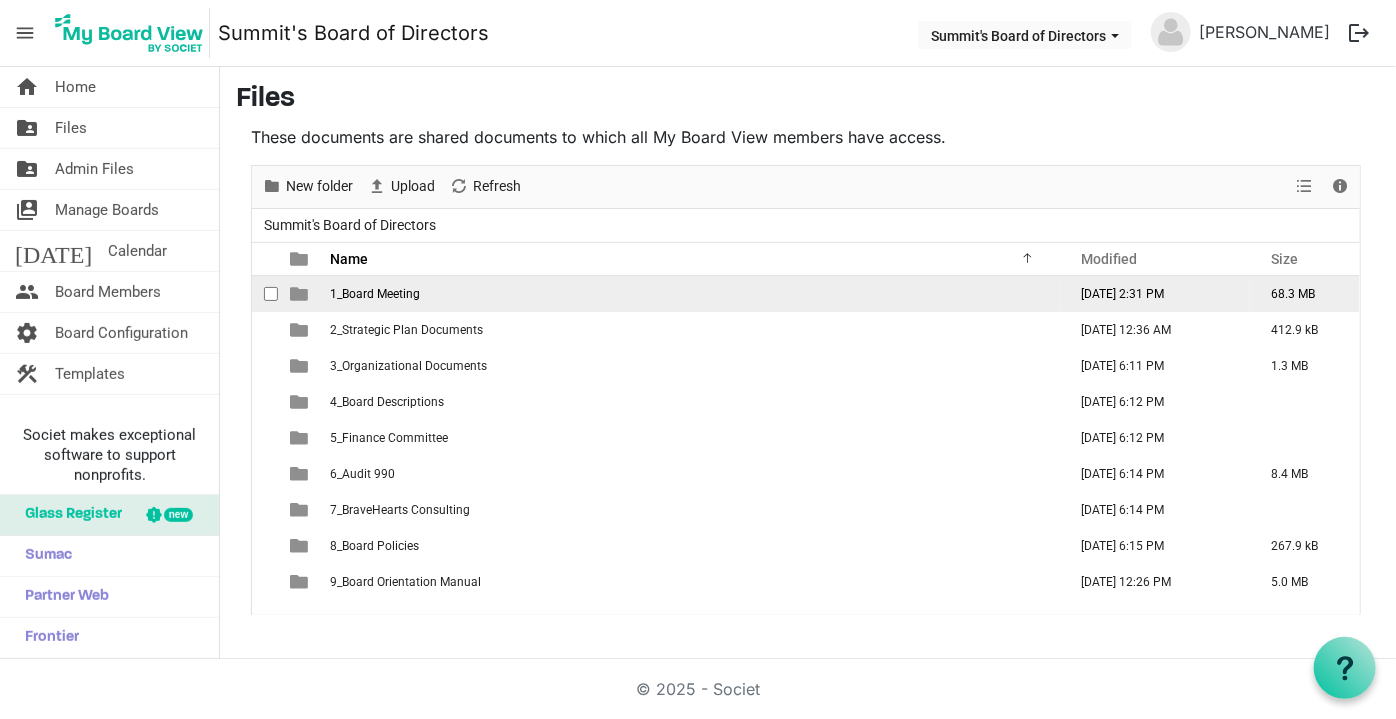 click on "1_Board Meeting" at bounding box center [375, 294] 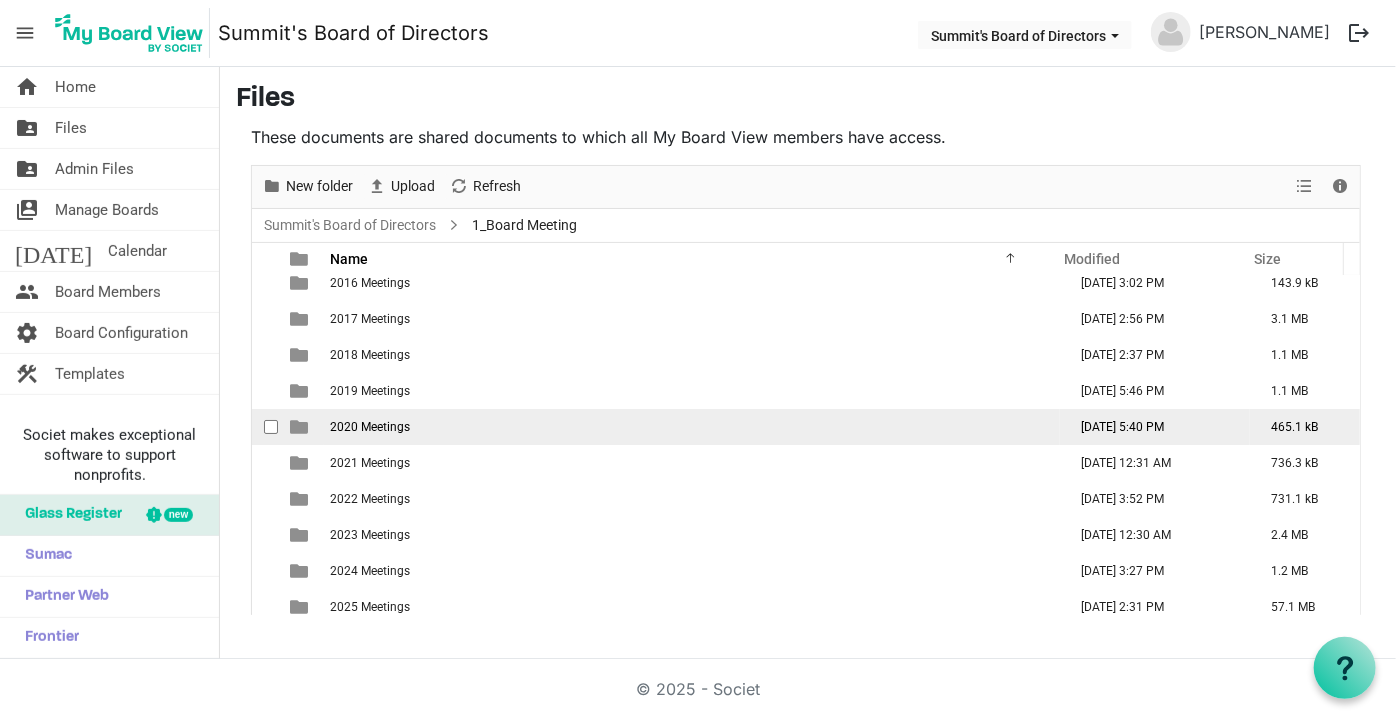 scroll, scrollTop: 20, scrollLeft: 0, axis: vertical 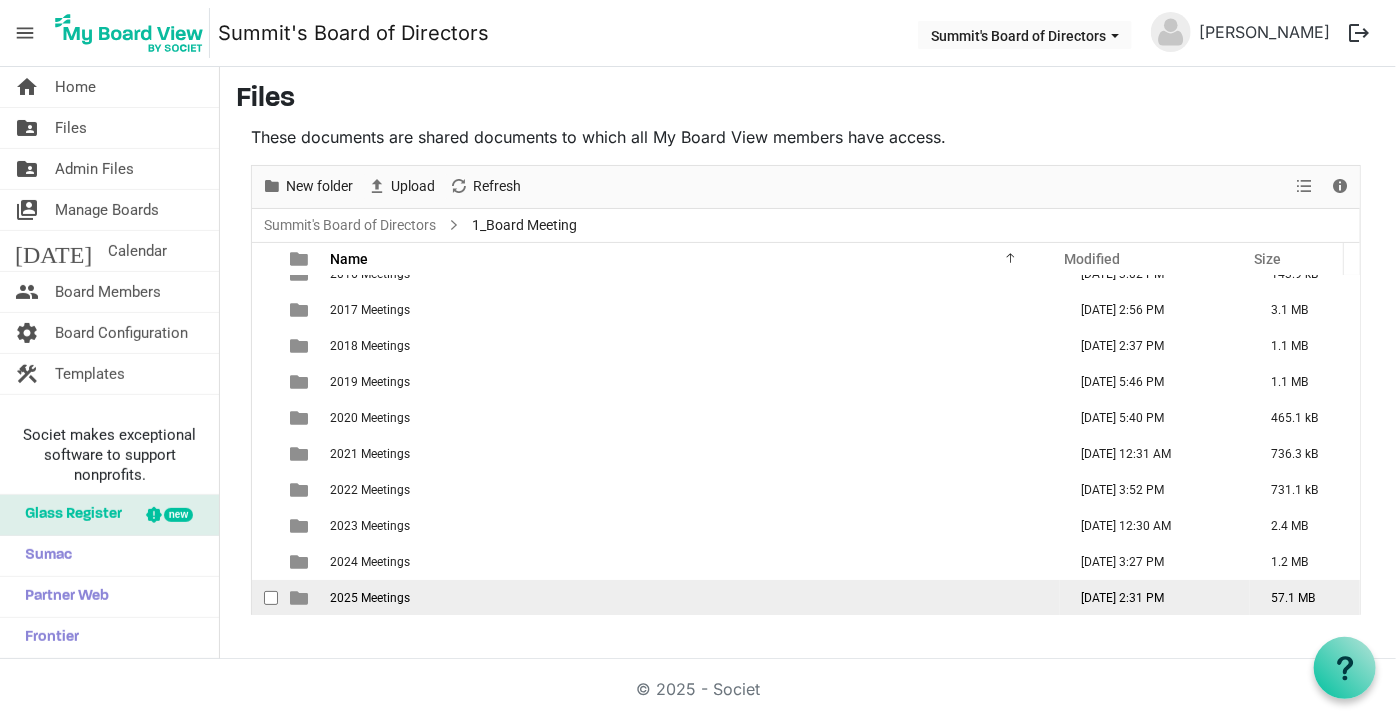 click on "2025 Meetings" at bounding box center [692, 598] 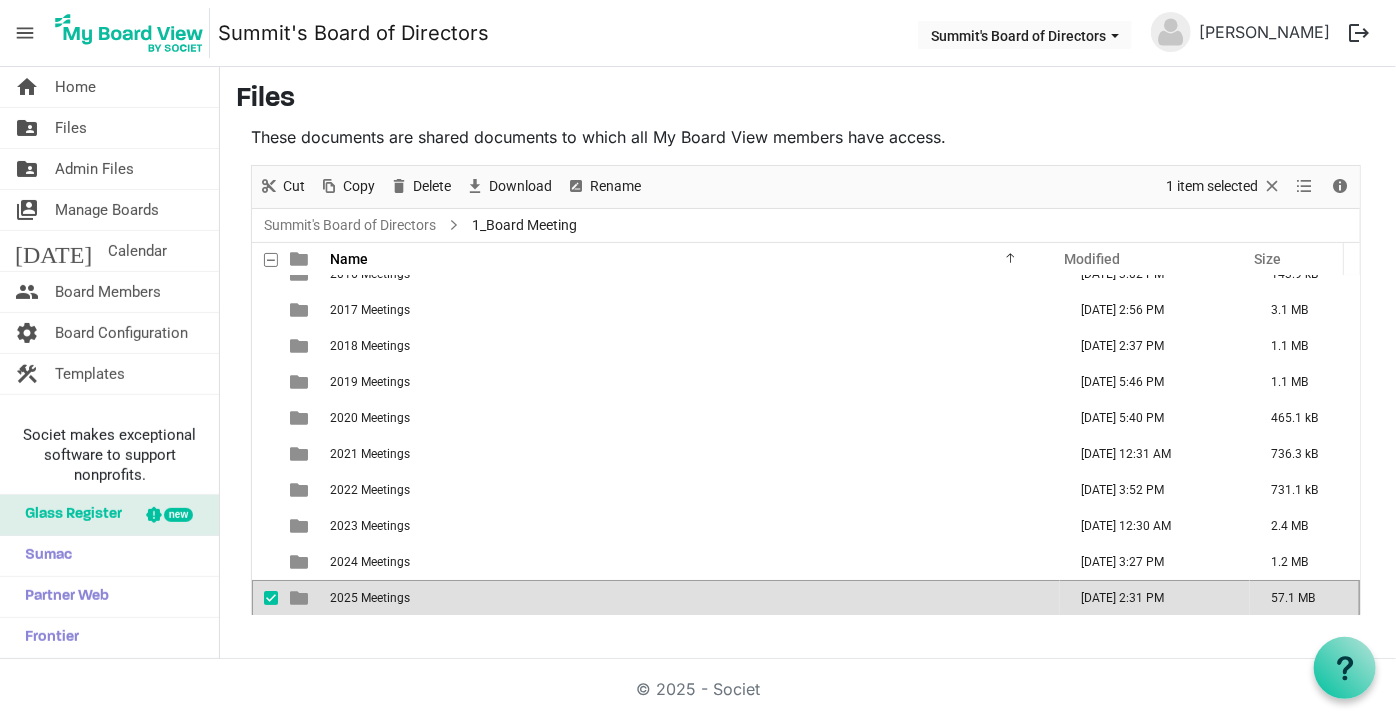 click on "2025 Meetings" at bounding box center (692, 598) 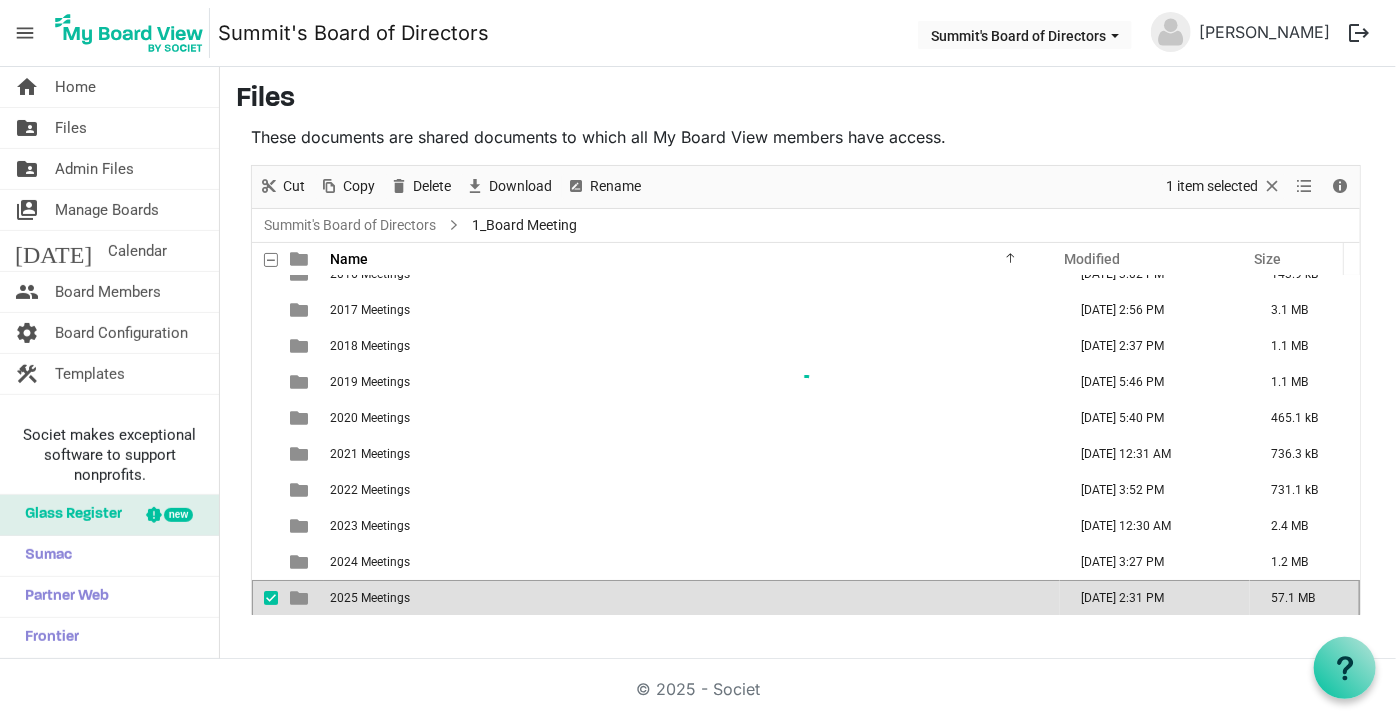 scroll, scrollTop: 0, scrollLeft: 0, axis: both 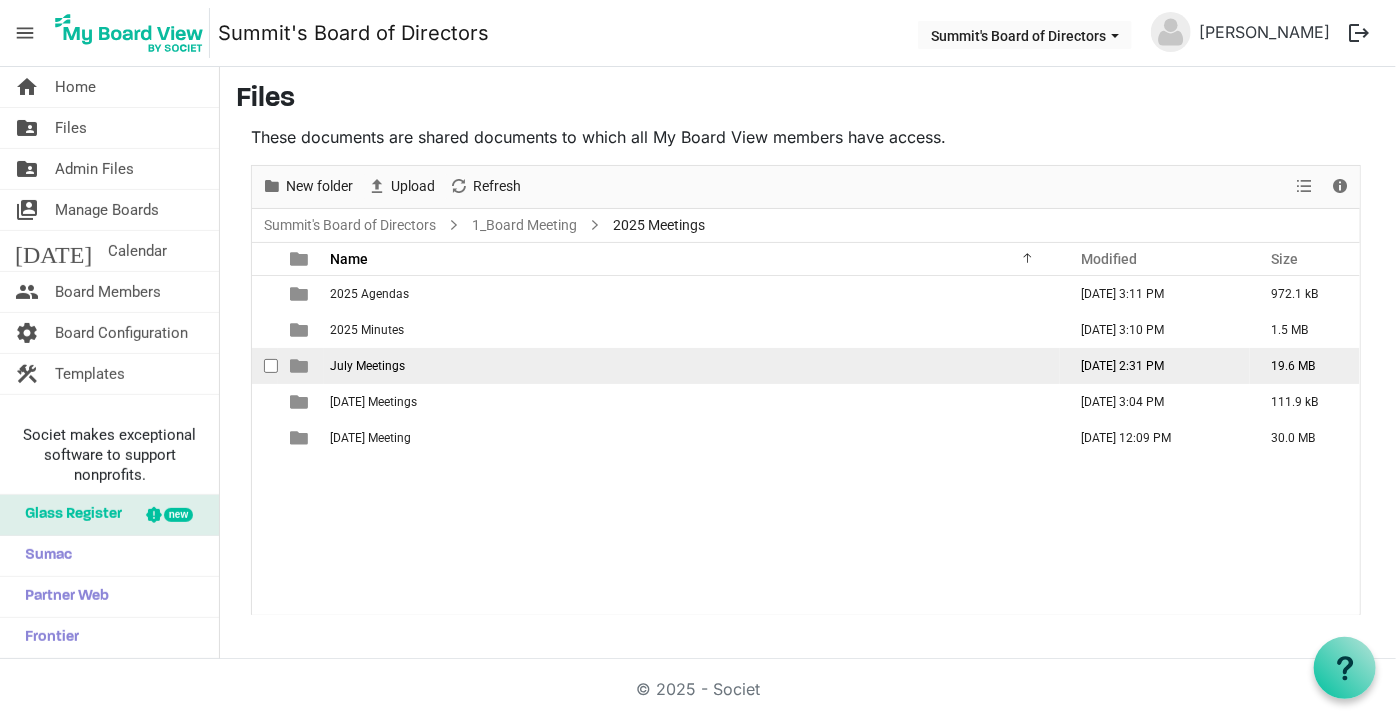 click on "July Meetings" at bounding box center [367, 366] 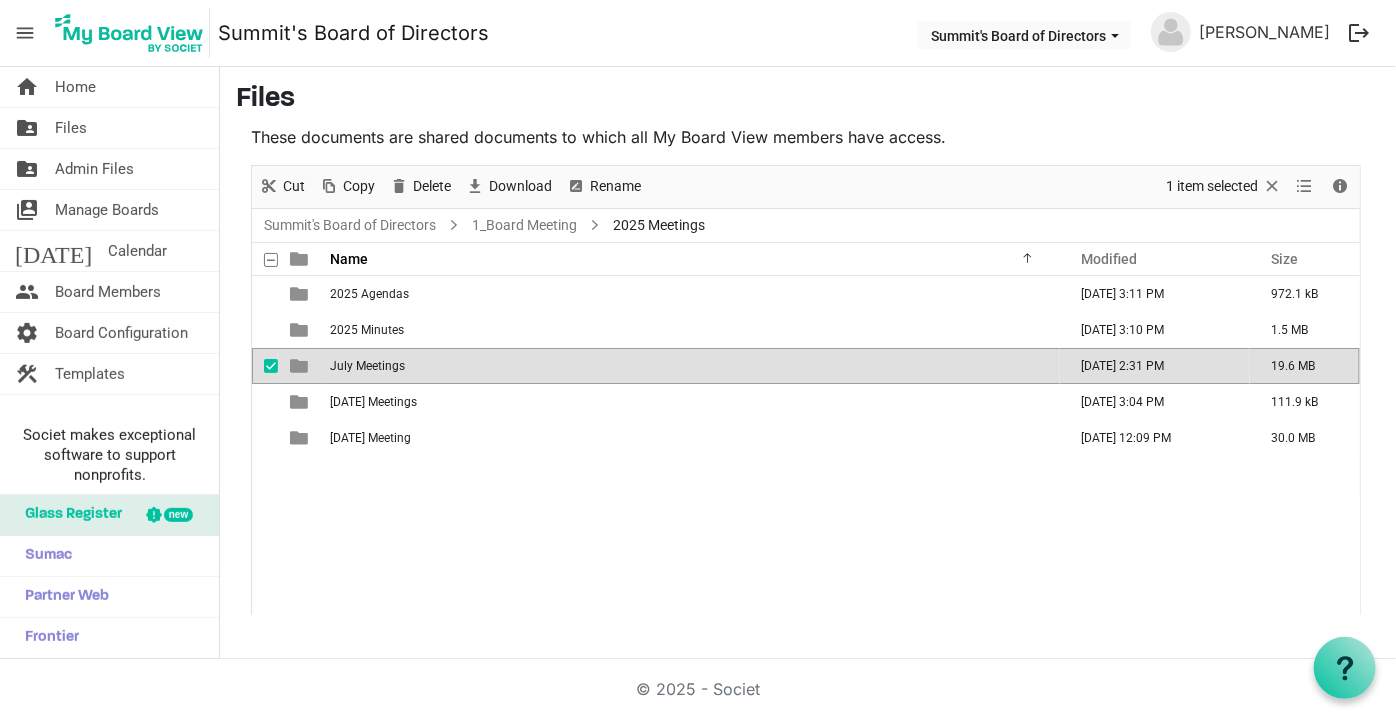 click on "July Meetings" at bounding box center [367, 366] 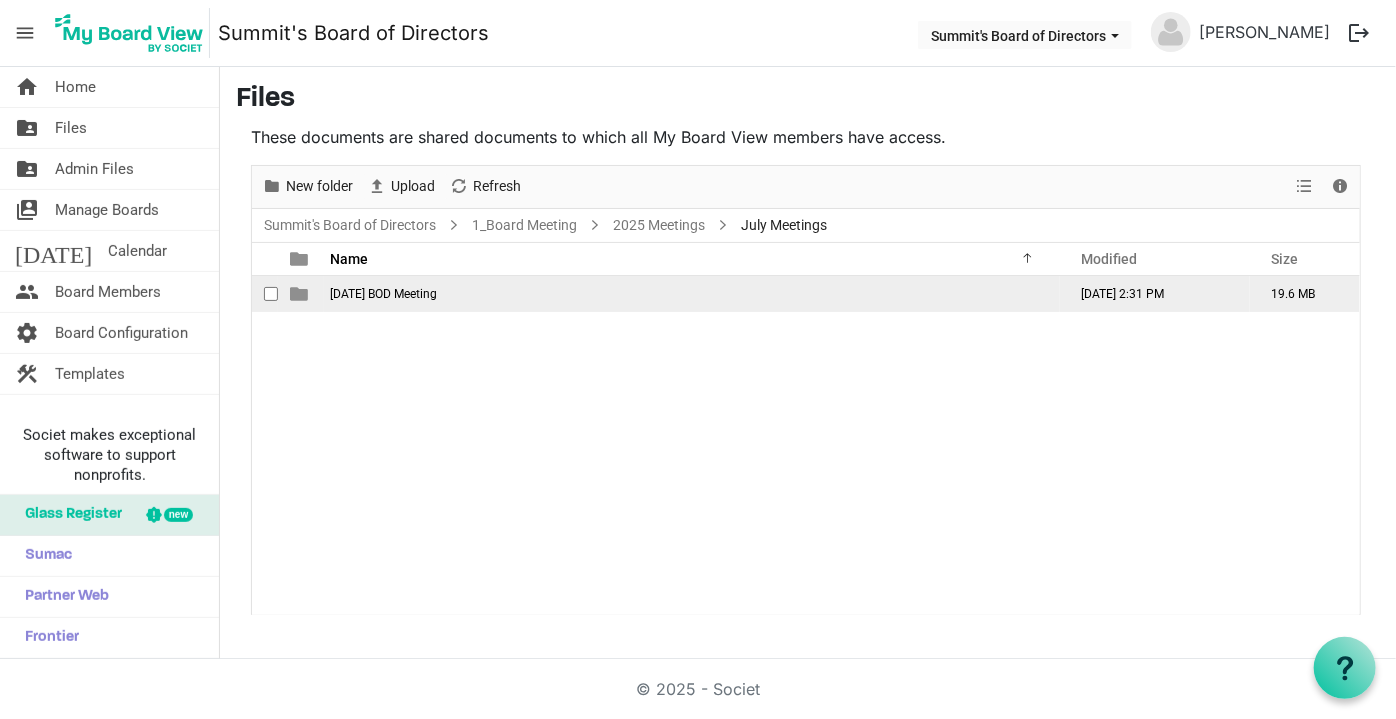 click on "July 14th BOD Meeting" at bounding box center [383, 294] 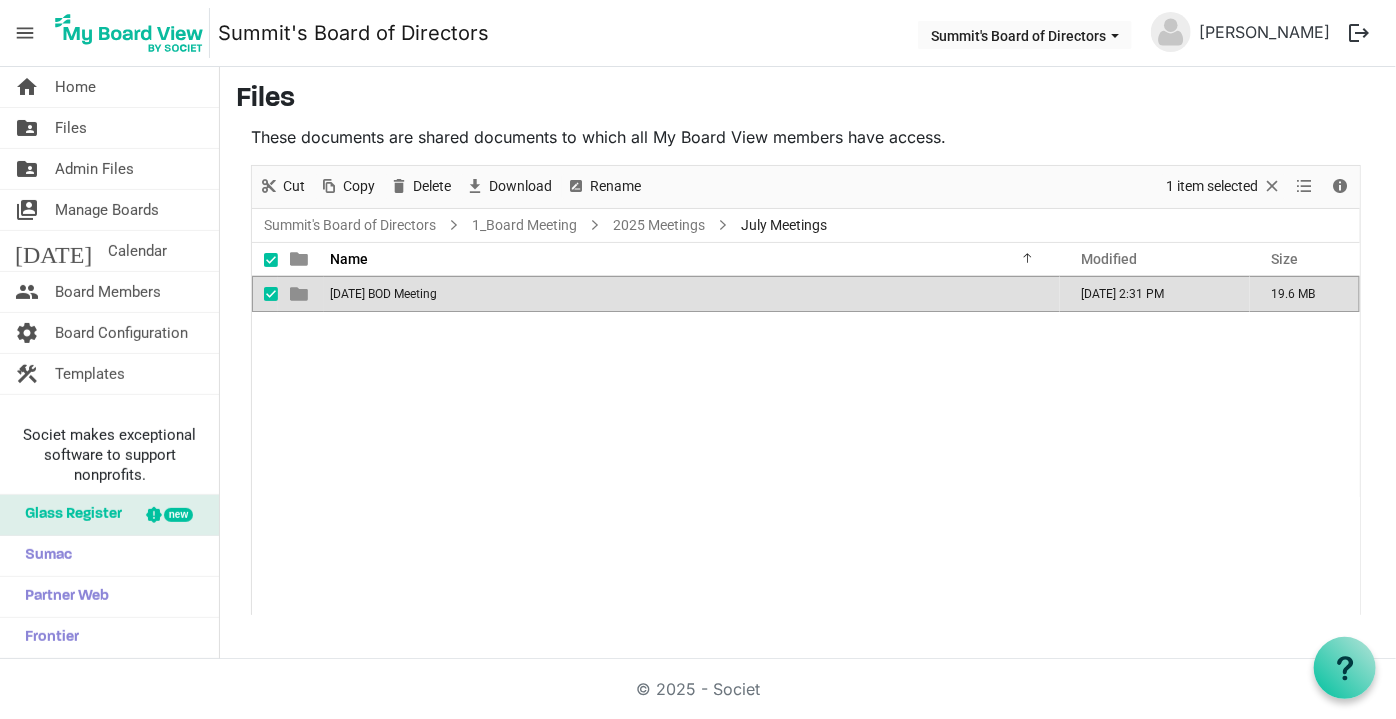 click on "July 14th BOD Meeting" at bounding box center [383, 294] 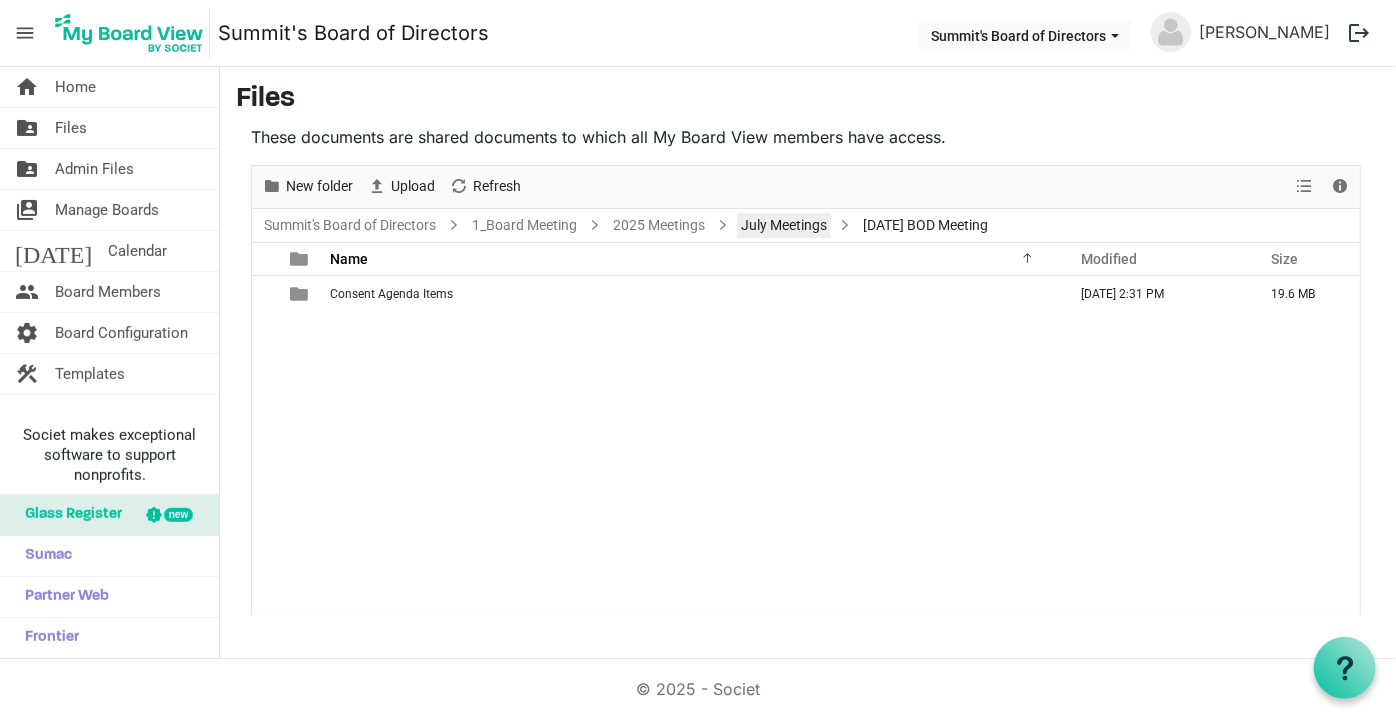 click on "July Meetings" at bounding box center (784, 225) 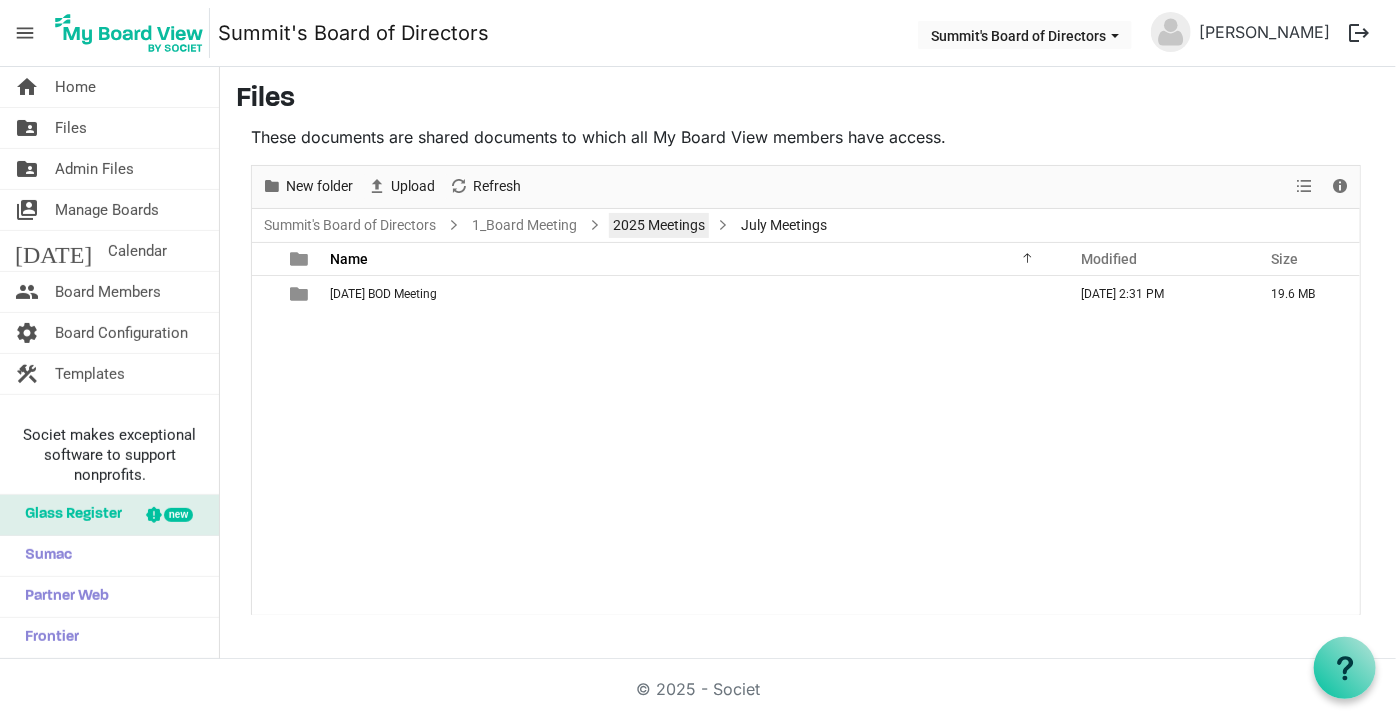 click on "2025 Meetings" at bounding box center (659, 225) 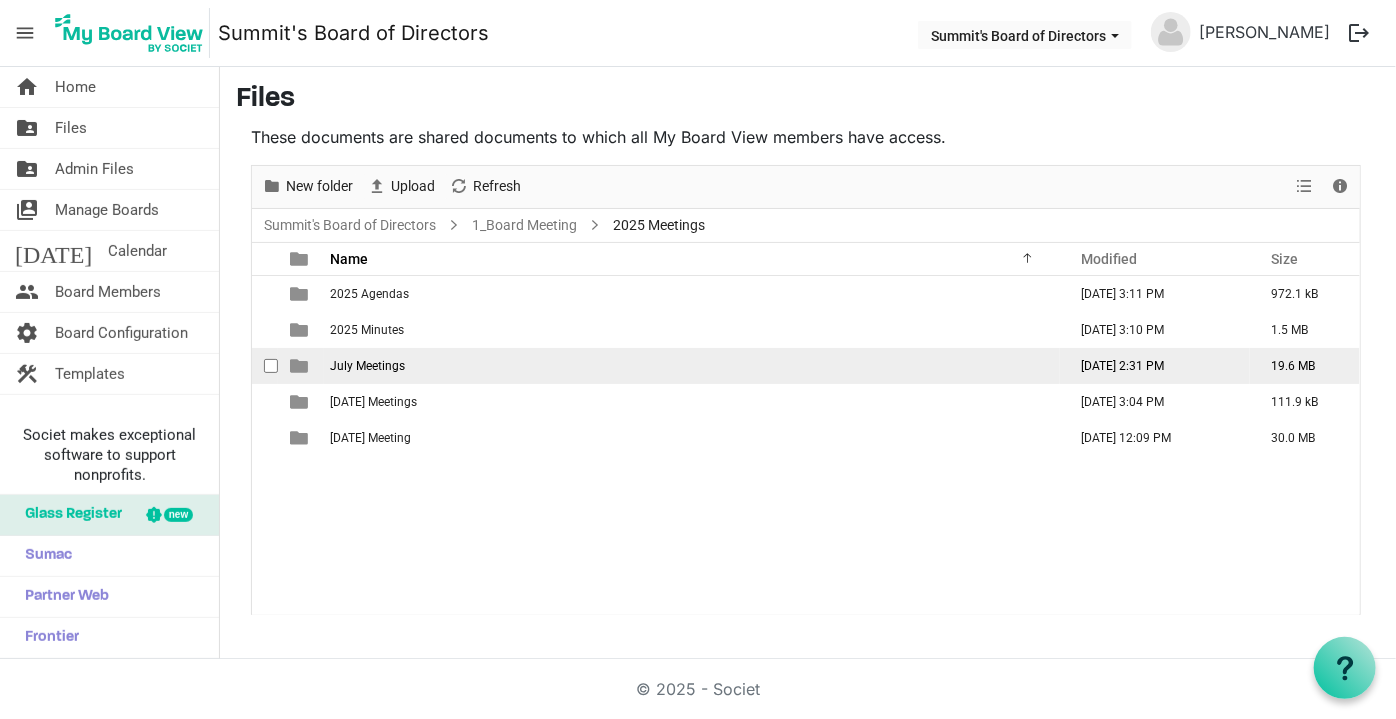 click on "July Meetings" at bounding box center [367, 366] 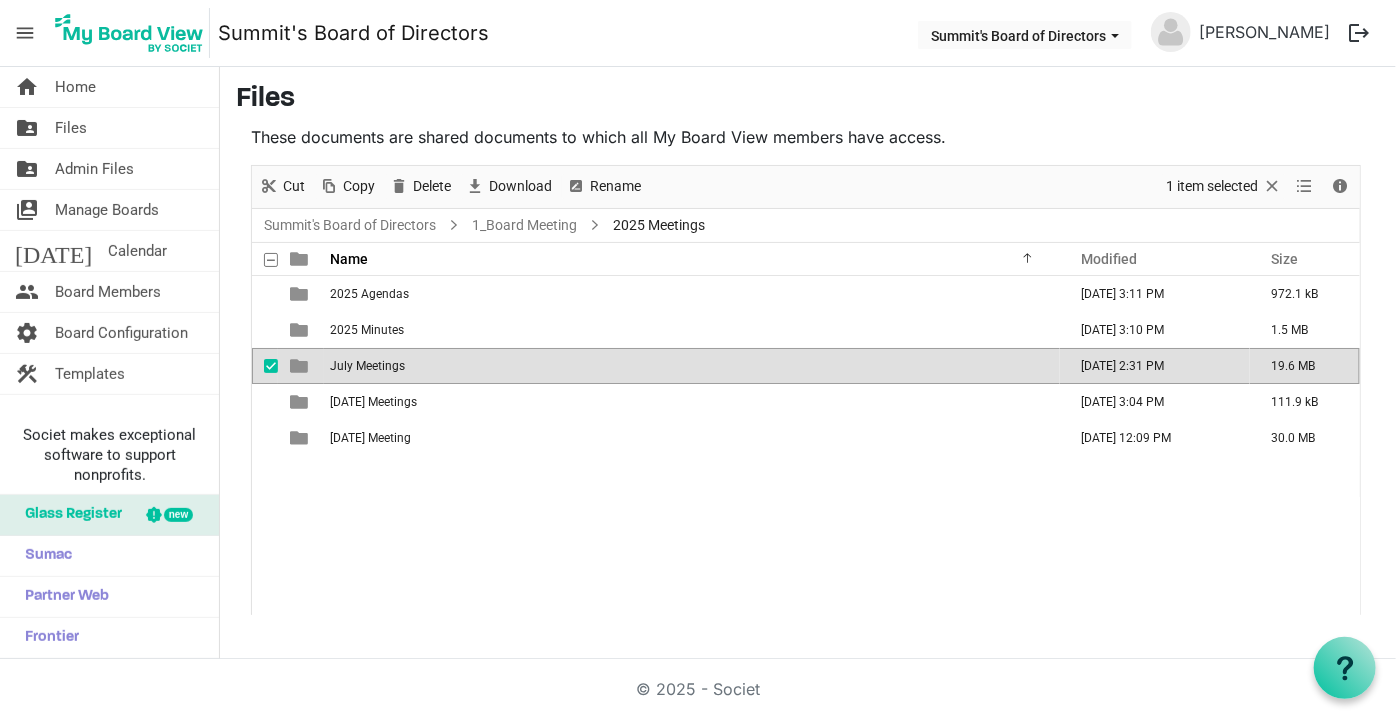 click on "July Meetings" at bounding box center (367, 366) 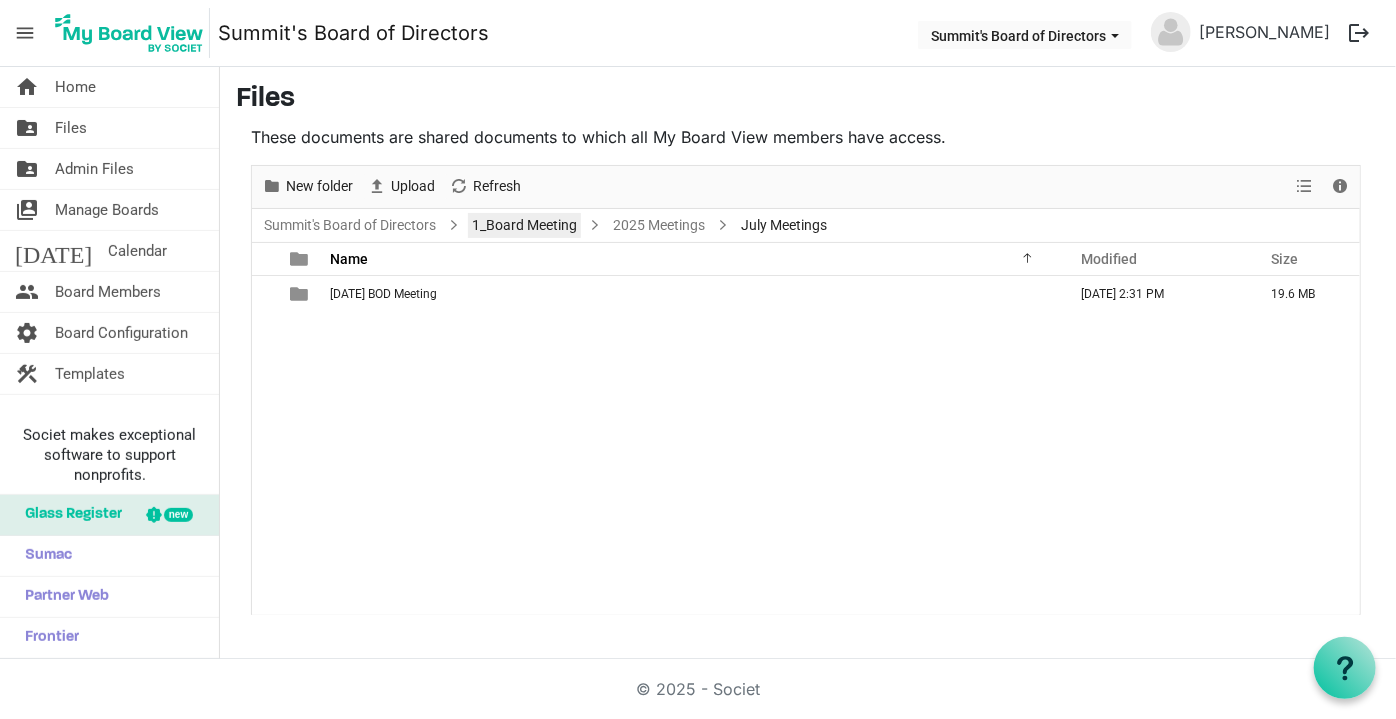 click on "1_Board Meeting" at bounding box center (524, 225) 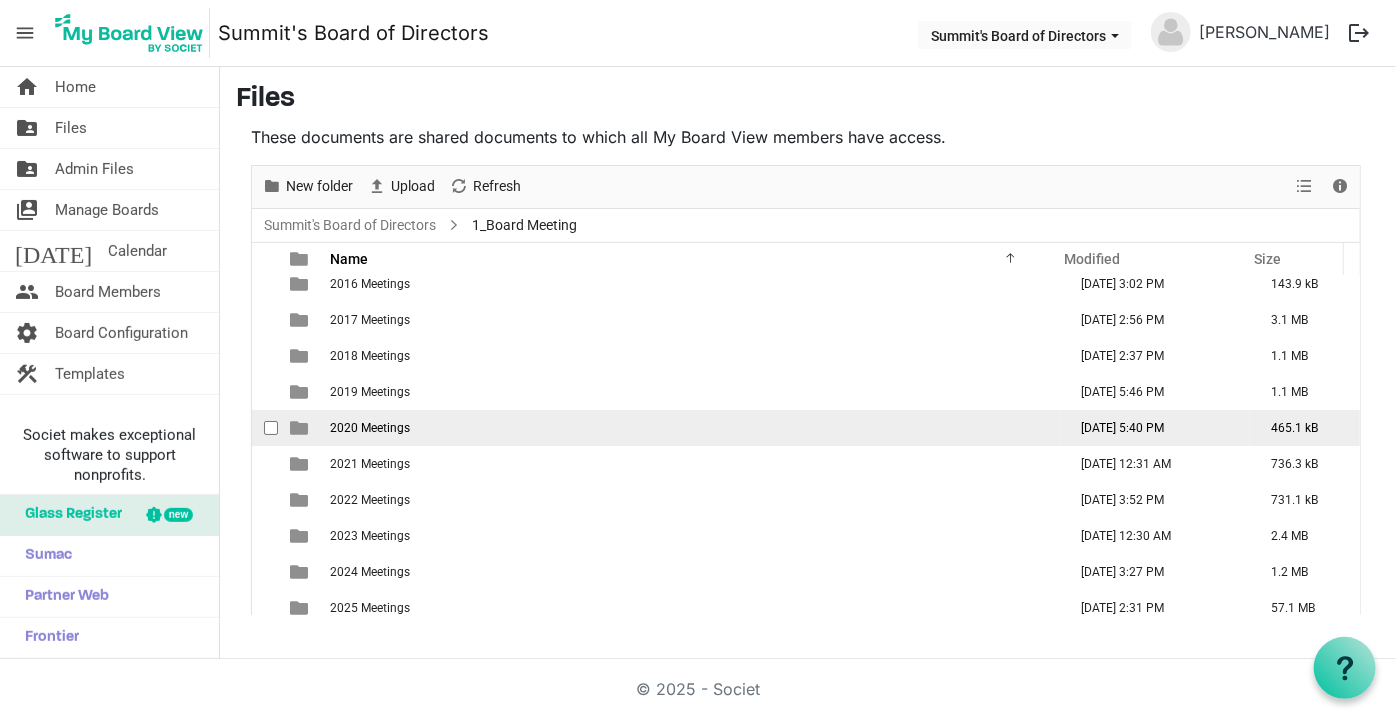 scroll, scrollTop: 20, scrollLeft: 0, axis: vertical 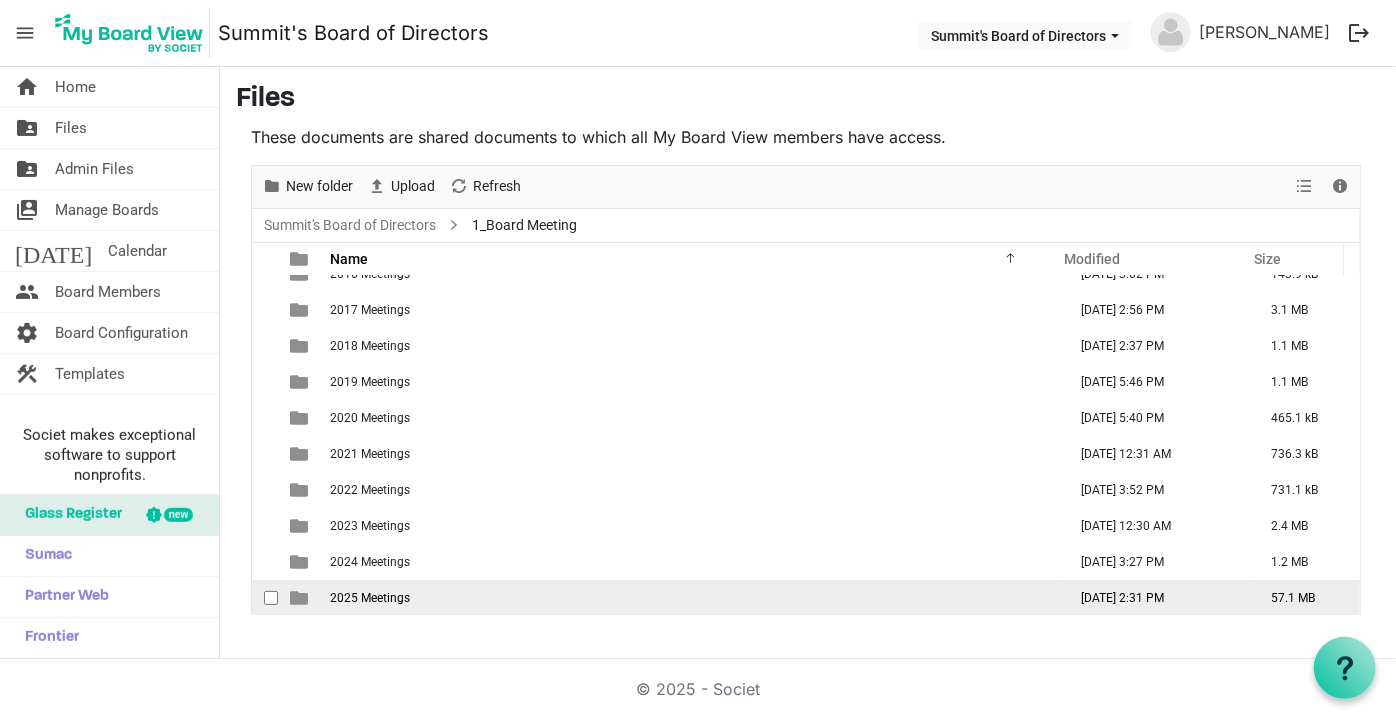 click on "2025 Meetings" at bounding box center [692, 598] 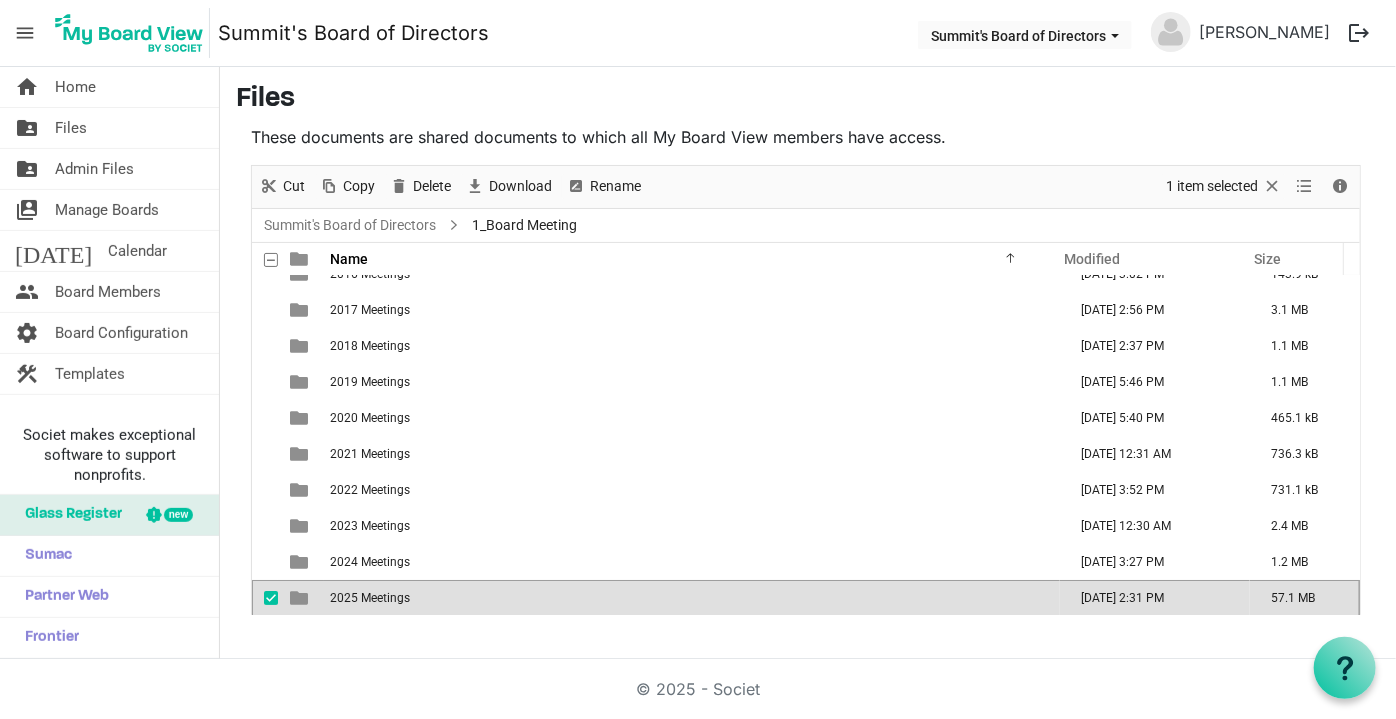 click on "2025 Meetings" at bounding box center [692, 598] 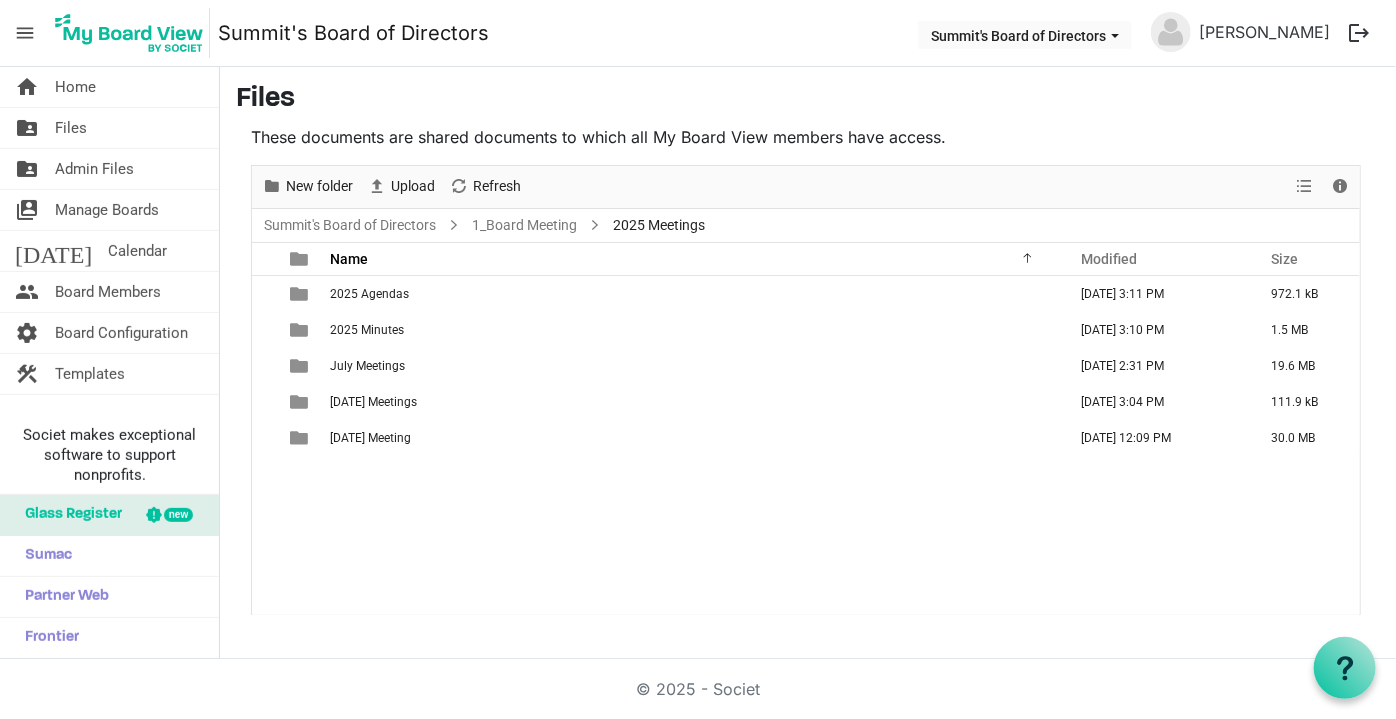 scroll, scrollTop: 0, scrollLeft: 0, axis: both 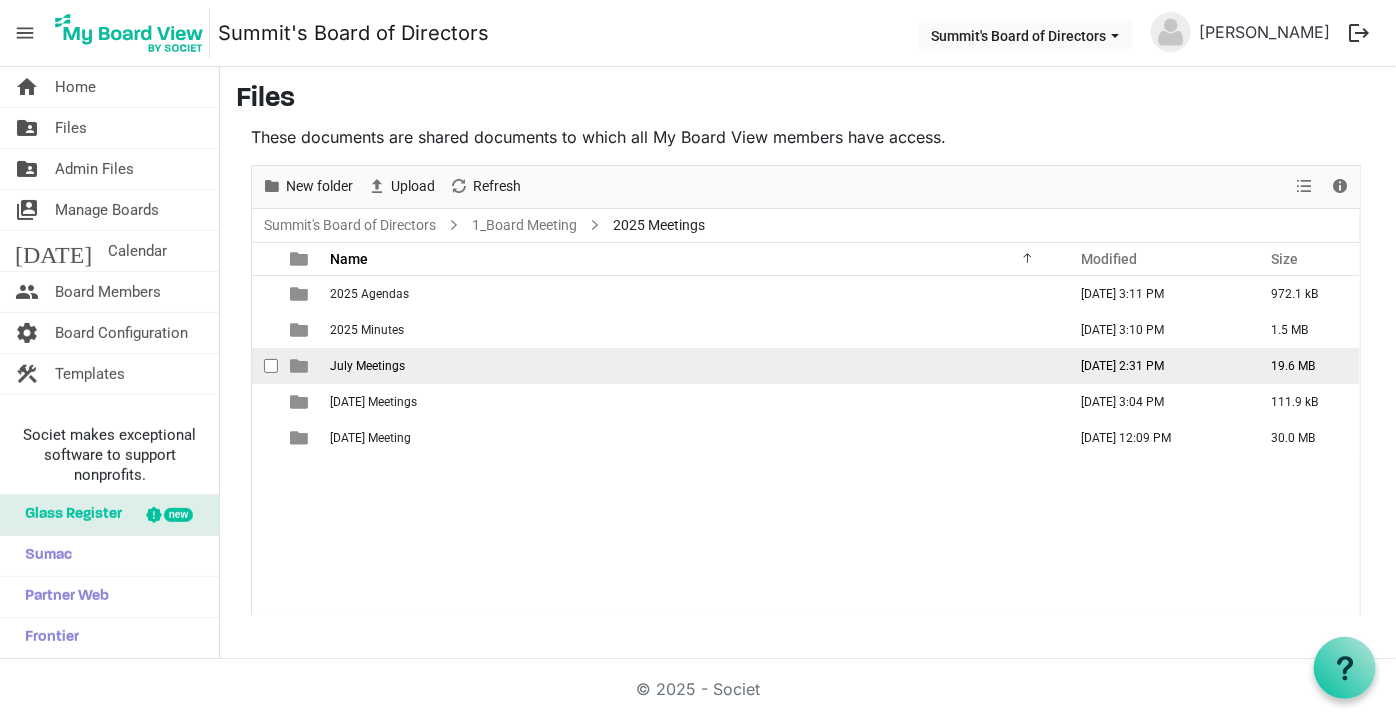 click on "July Meetings" at bounding box center (692, 366) 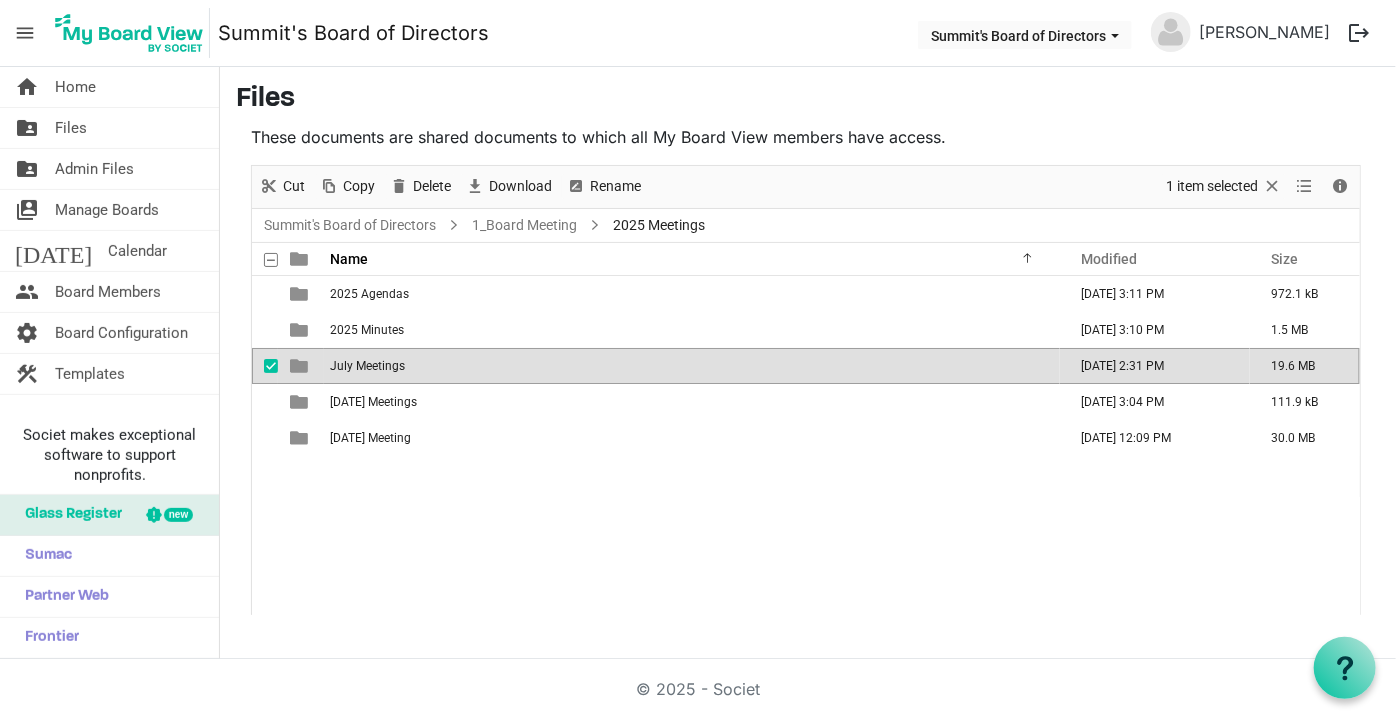 click on "July Meetings" at bounding box center (692, 366) 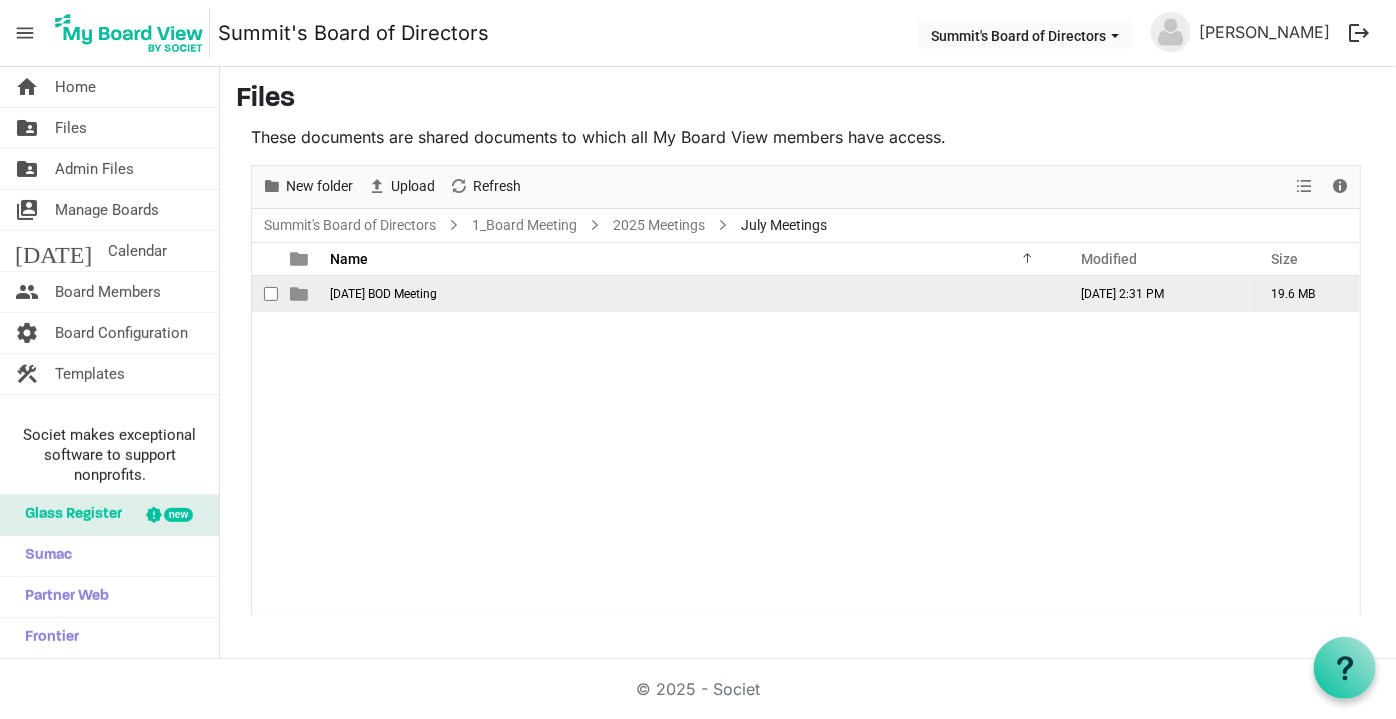 click on "July 14th BOD Meeting" at bounding box center [383, 294] 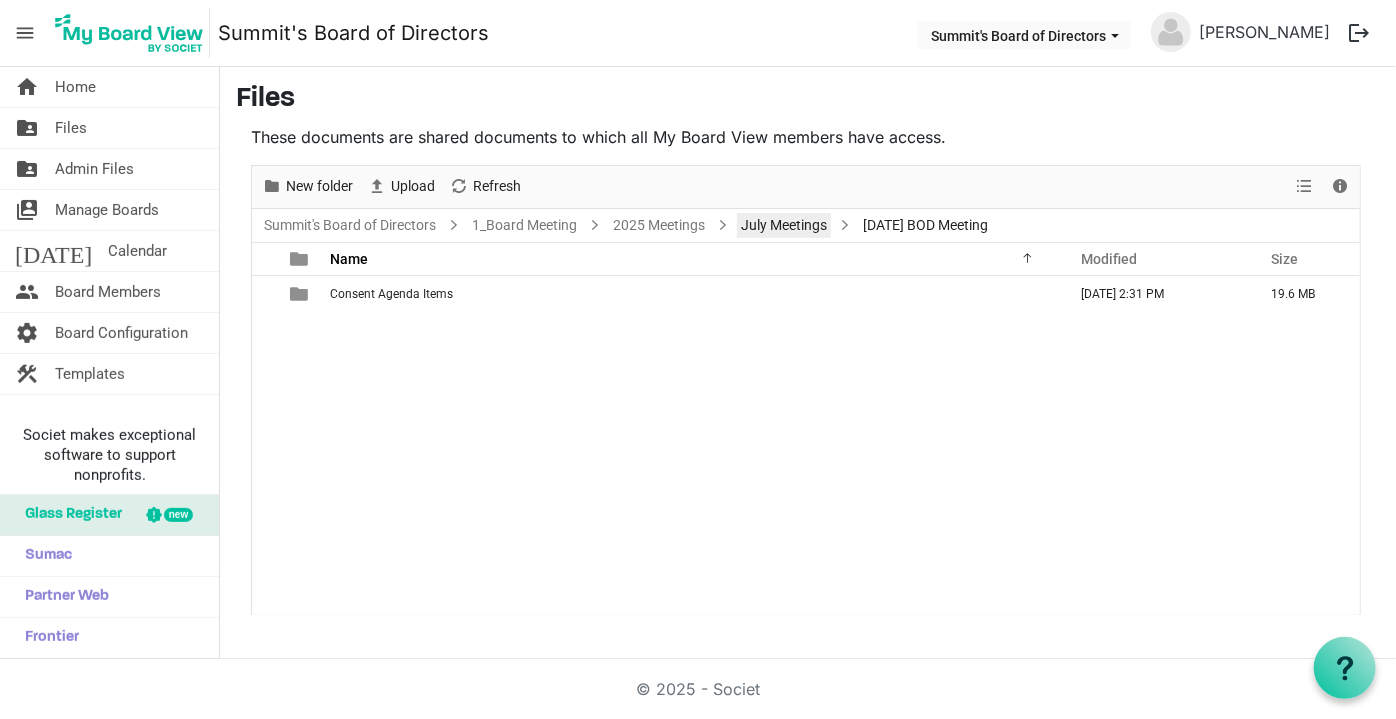 click on "July Meetings" at bounding box center [784, 225] 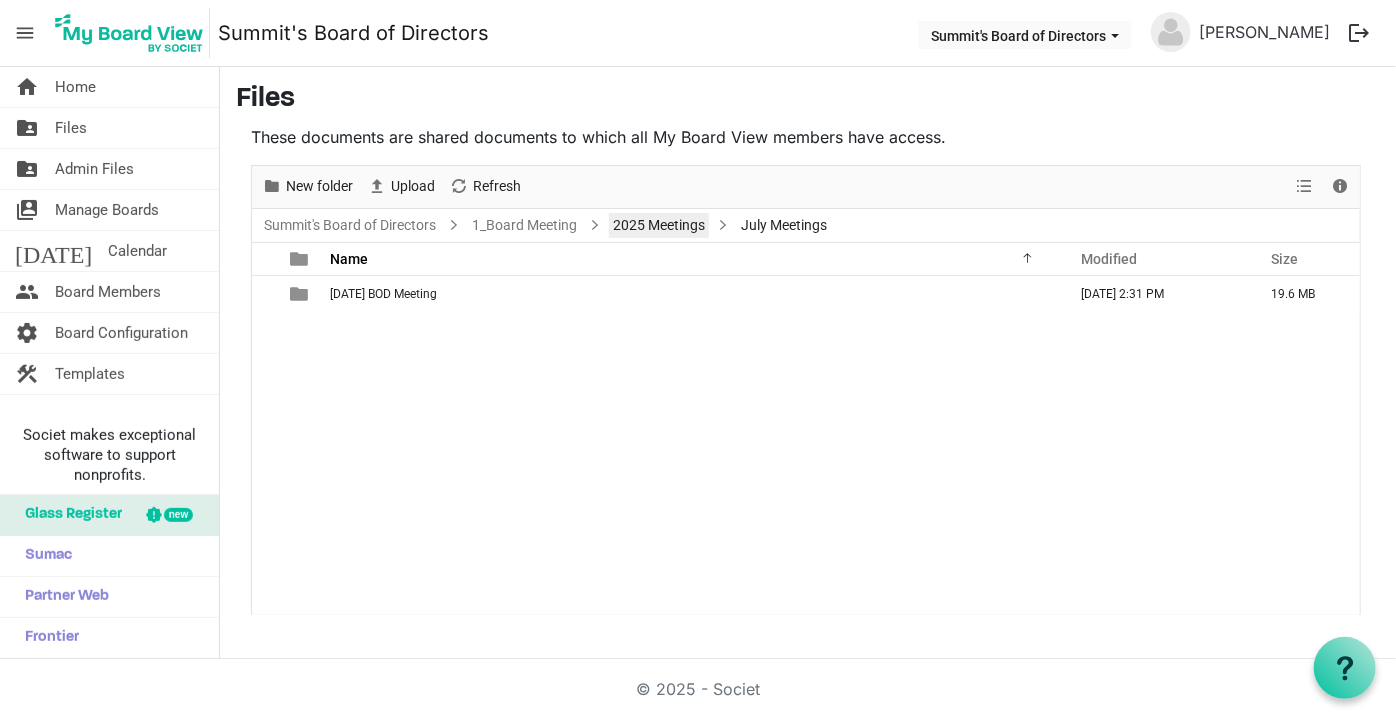 click on "2025 Meetings" at bounding box center [659, 225] 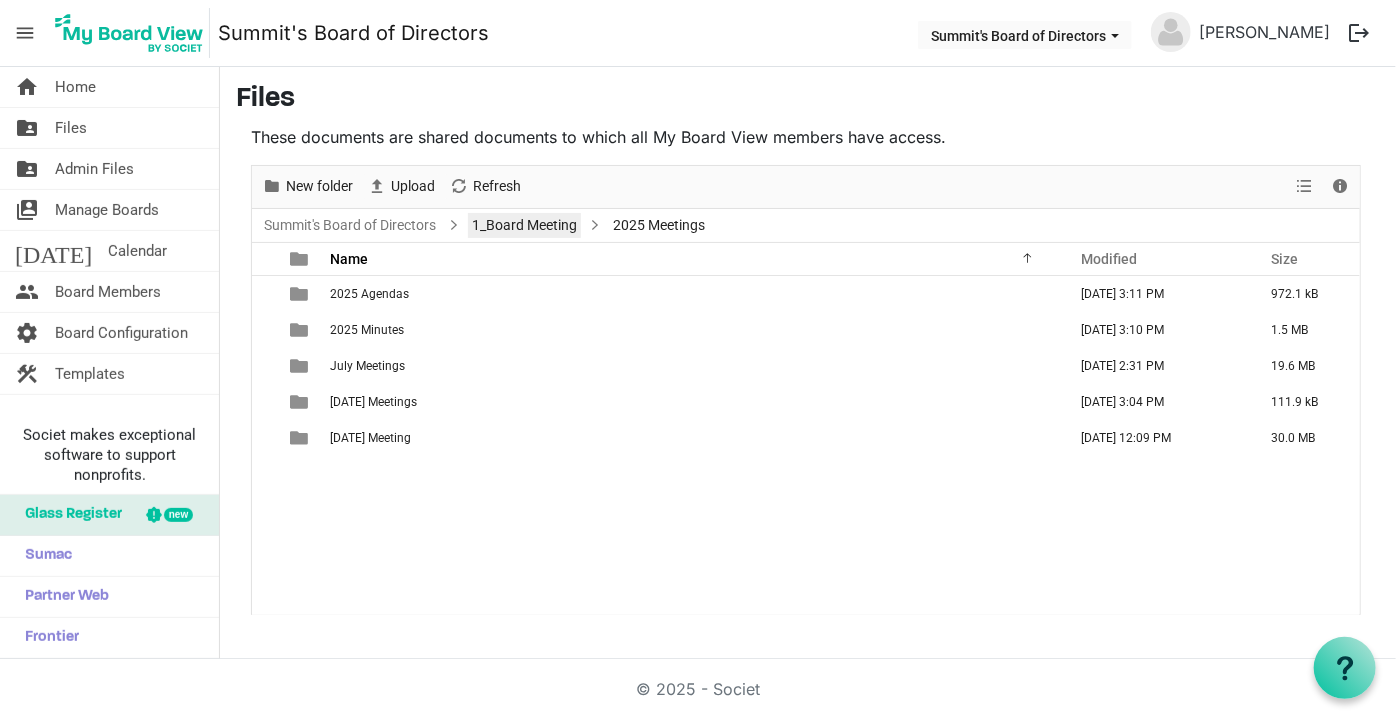 click on "1_Board Meeting" at bounding box center [524, 225] 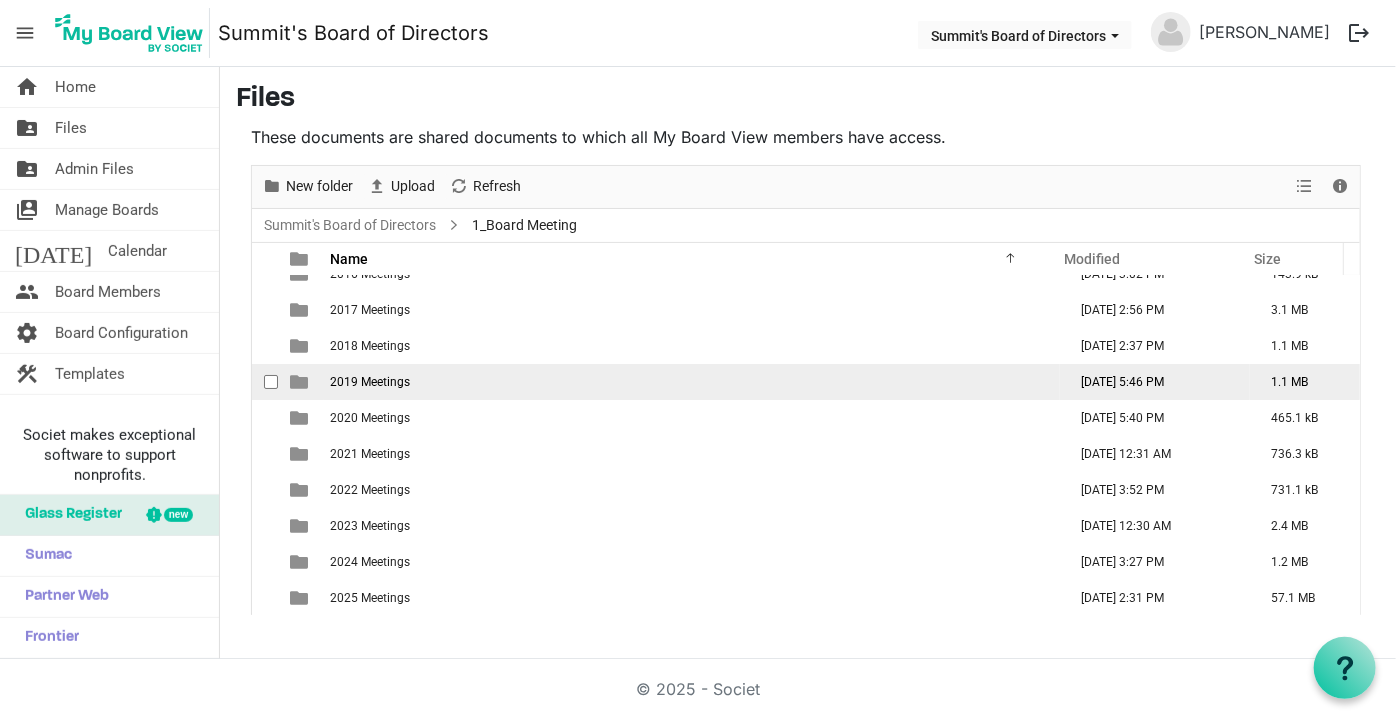 scroll, scrollTop: 0, scrollLeft: 0, axis: both 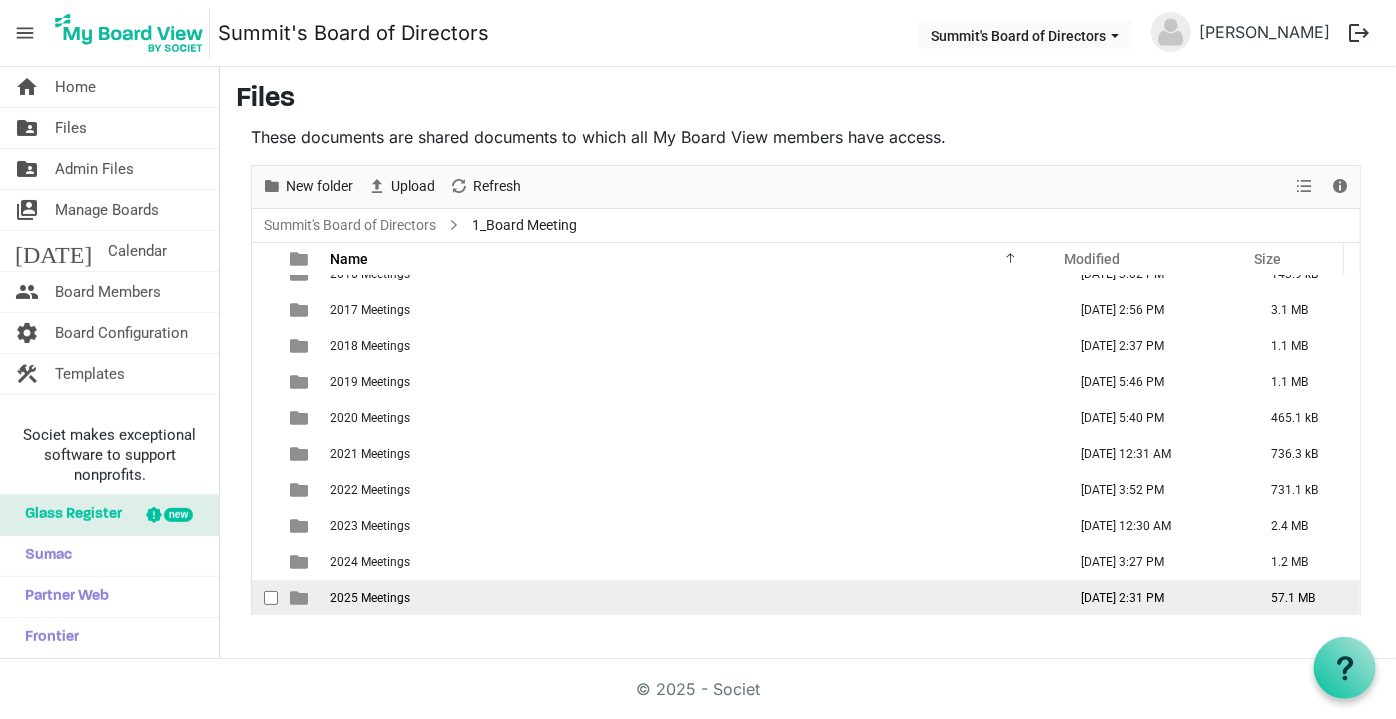 click on "2025 Meetings" at bounding box center [692, 598] 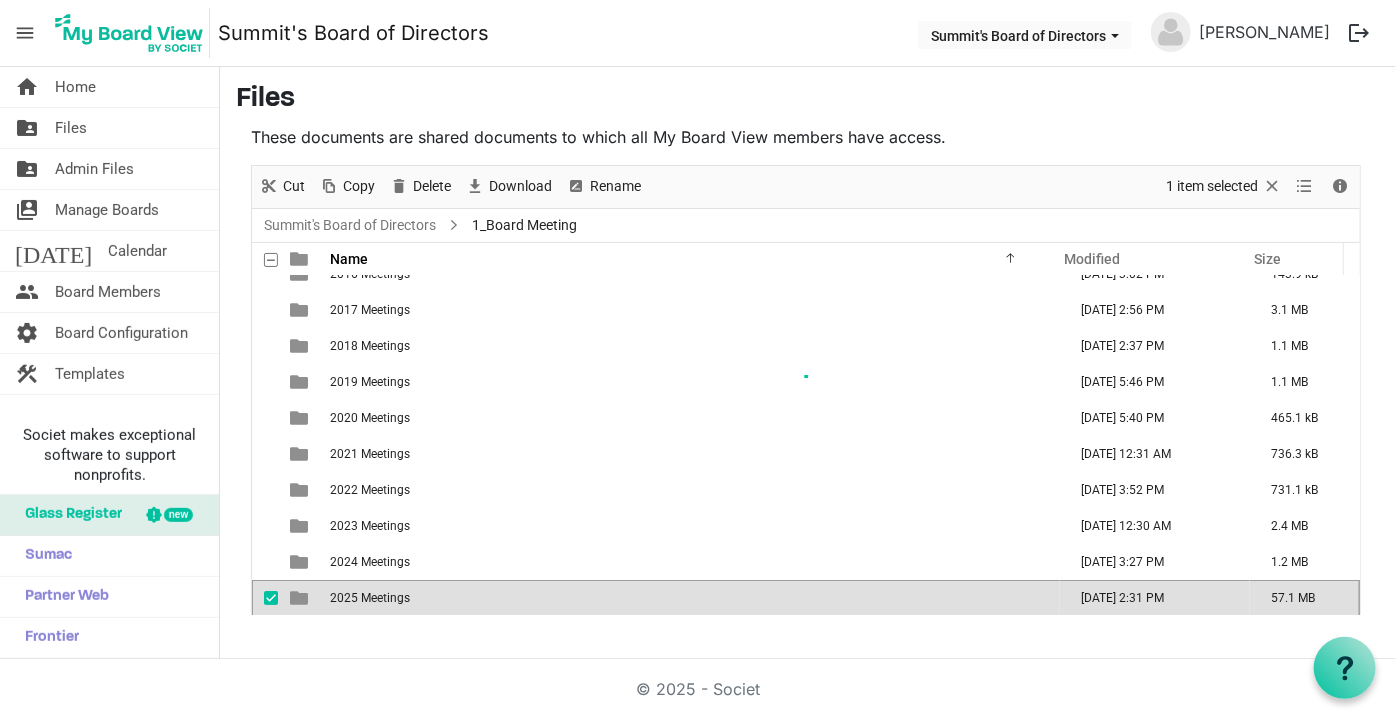 scroll, scrollTop: 0, scrollLeft: 0, axis: both 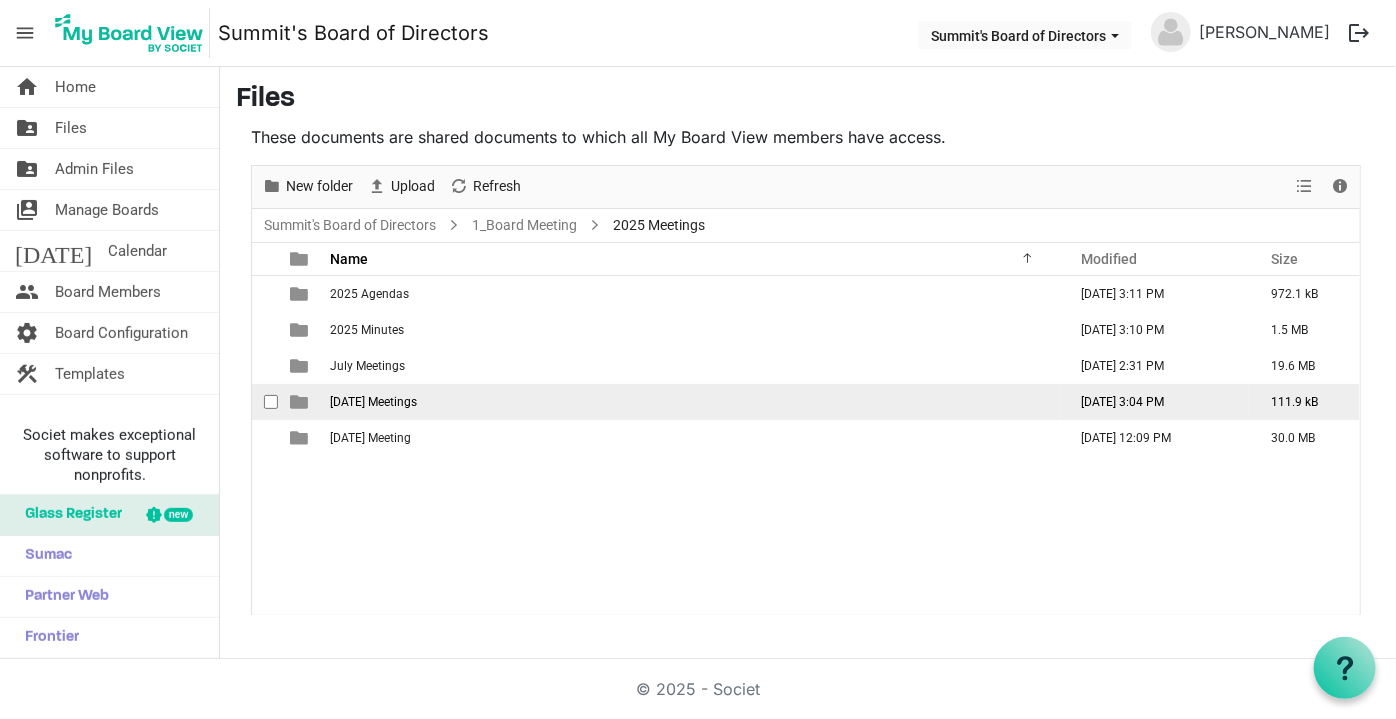 click on "June 2025 Meetings" at bounding box center [373, 402] 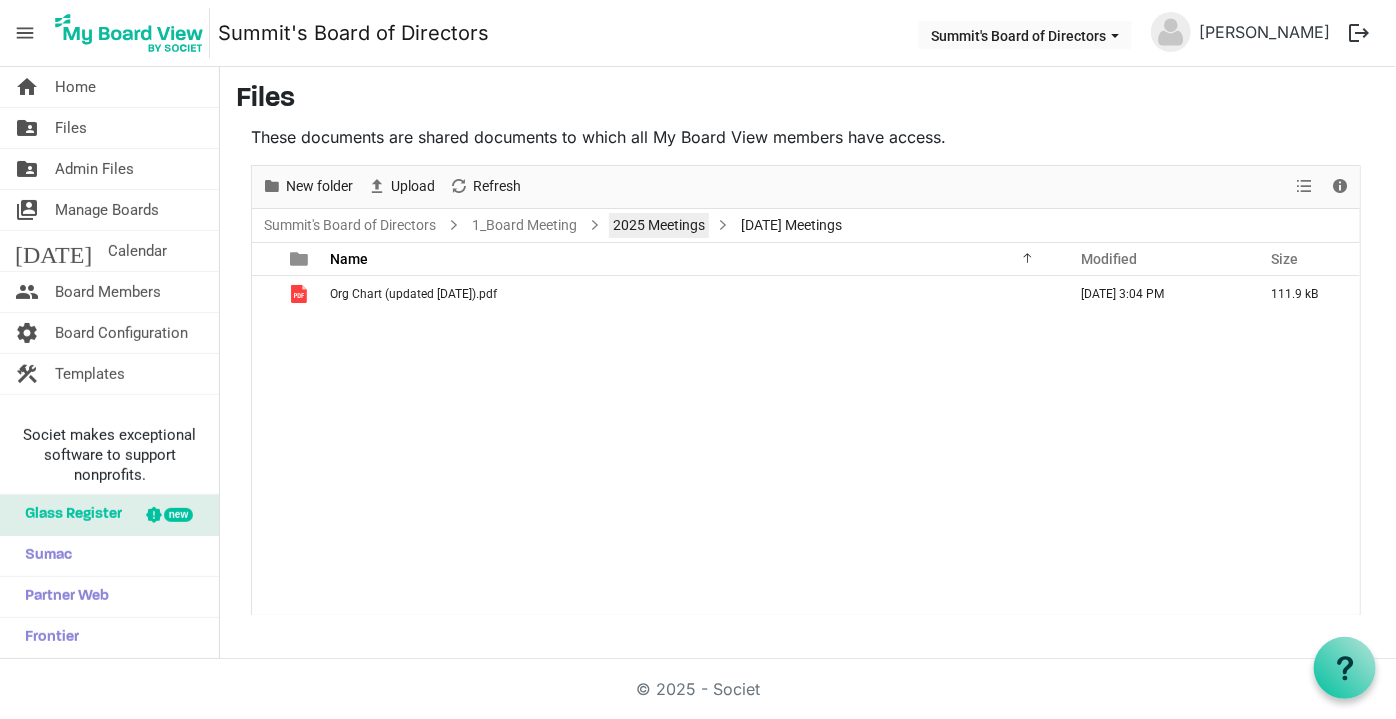 click on "2025 Meetings" at bounding box center [659, 225] 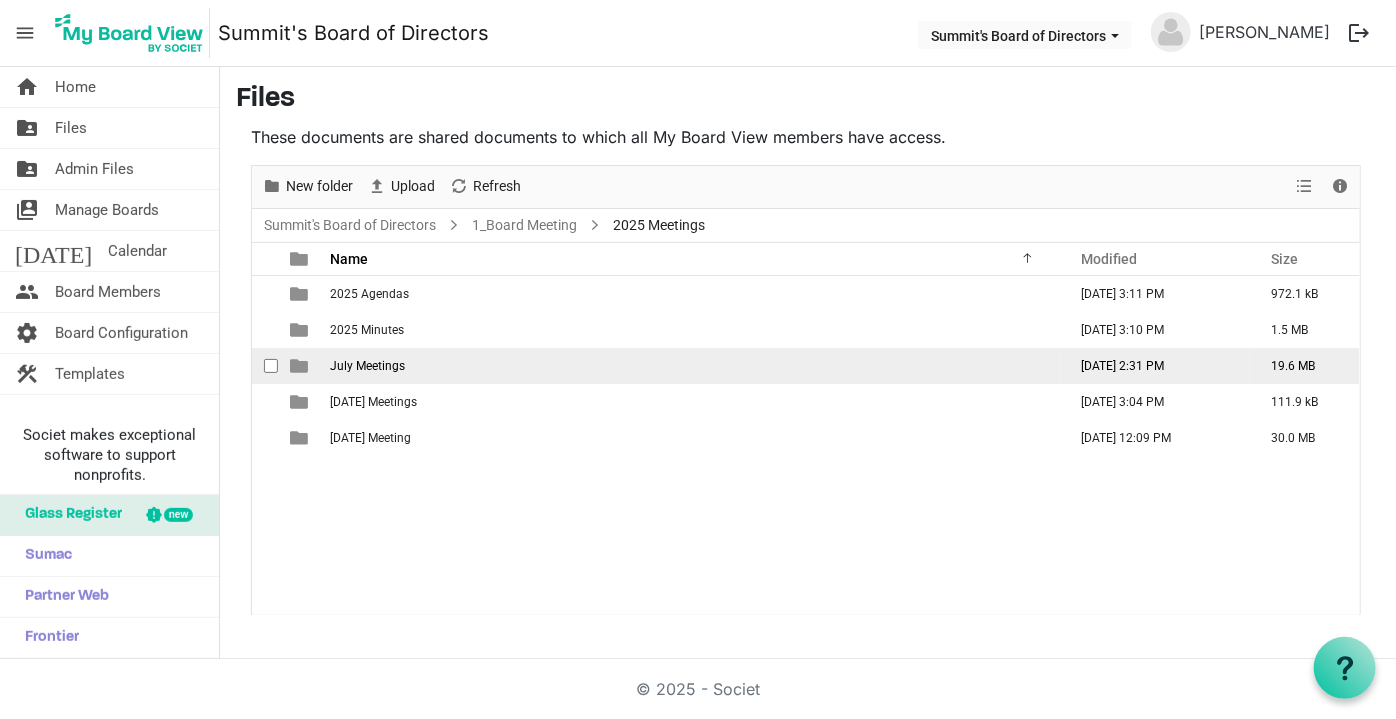 click on "July Meetings" at bounding box center (692, 366) 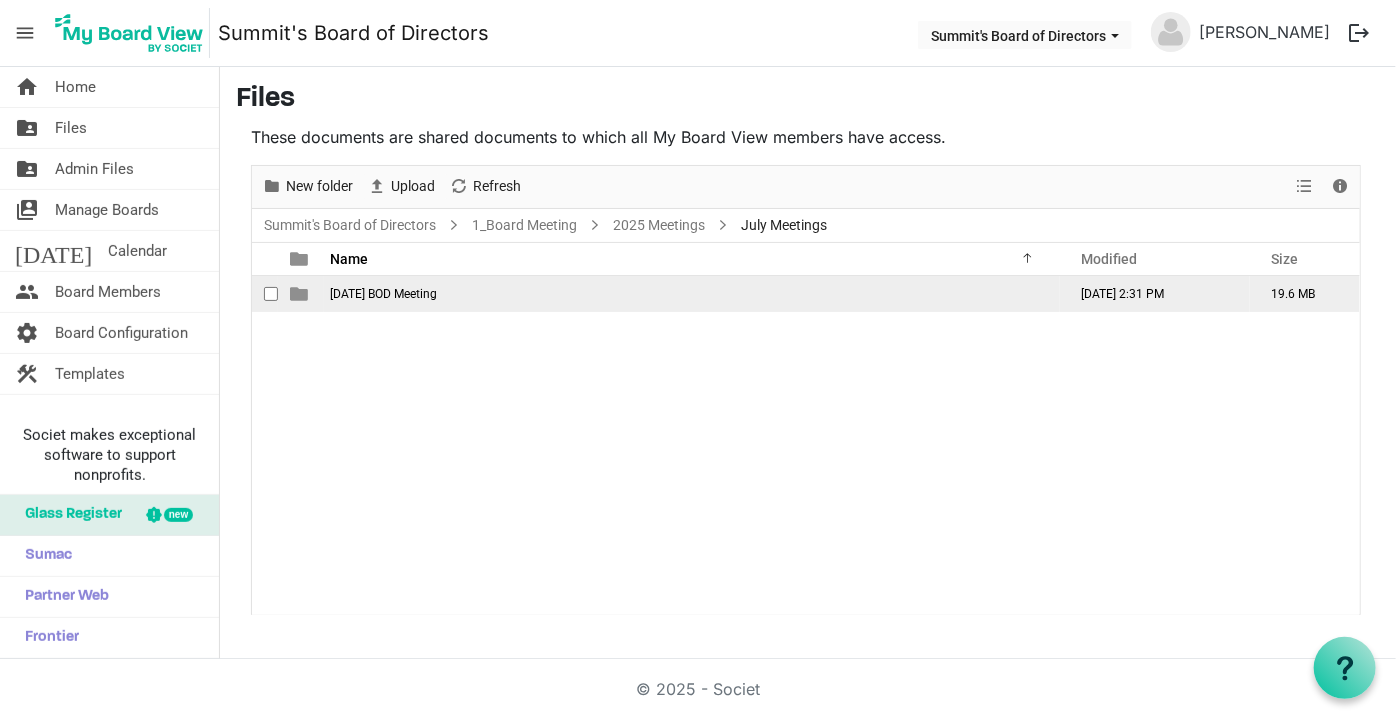 click on "July 14th BOD Meeting" at bounding box center (383, 294) 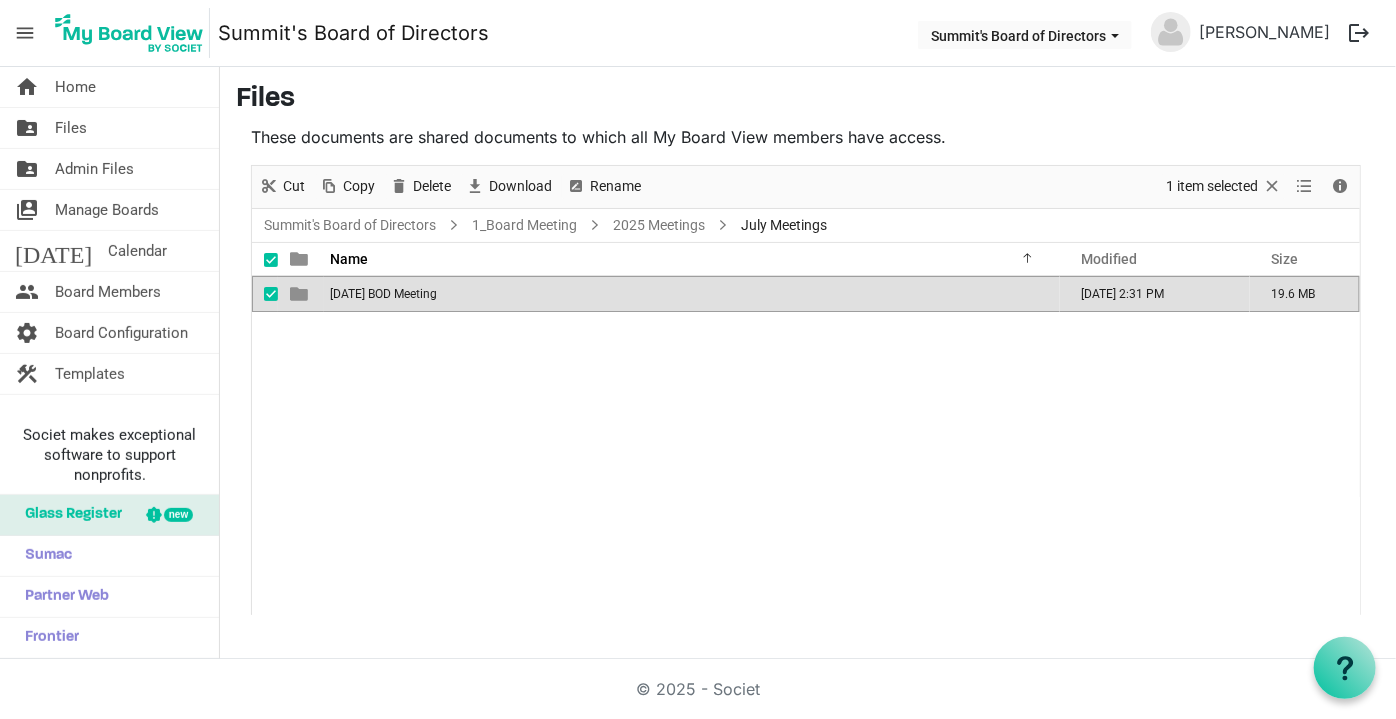 click on "July 14th BOD Meeting" at bounding box center (383, 294) 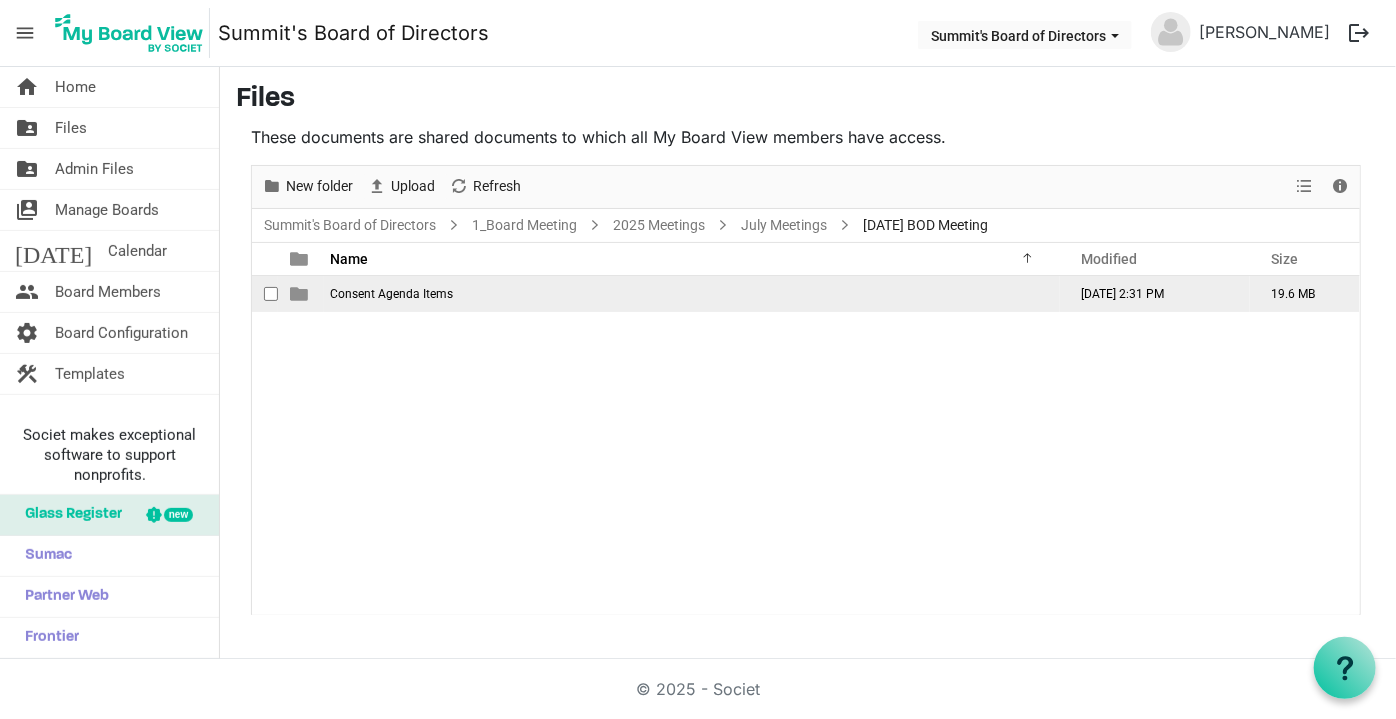 click on "Consent Agenda Items" at bounding box center [391, 294] 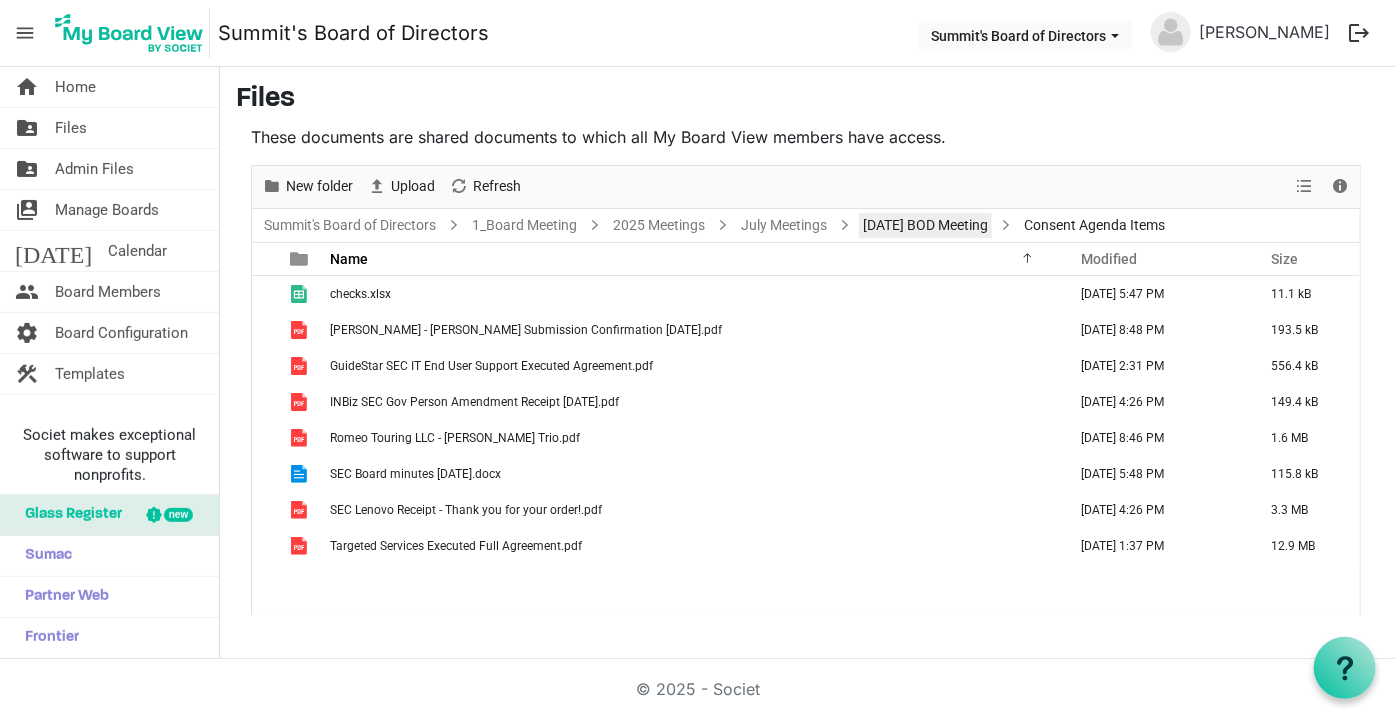 click on "July 14th BOD Meeting" at bounding box center [925, 225] 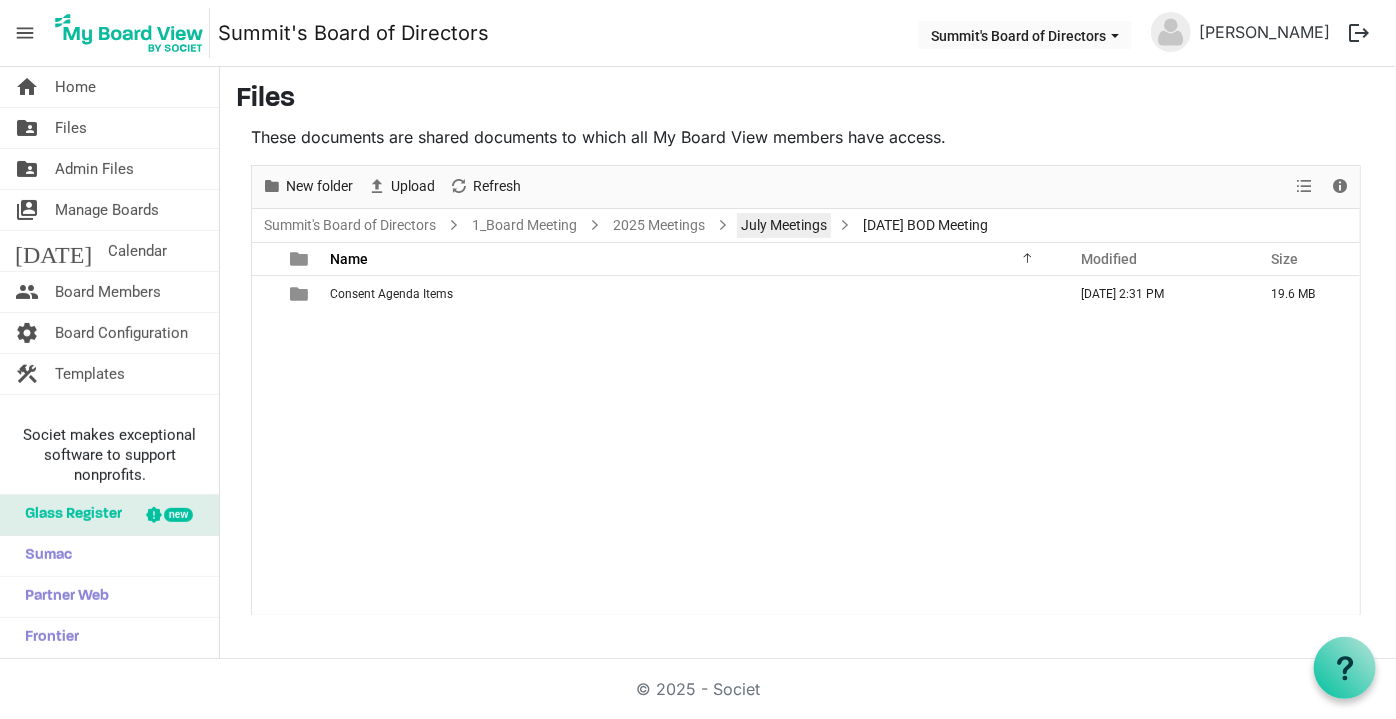 click on "July Meetings" at bounding box center [784, 225] 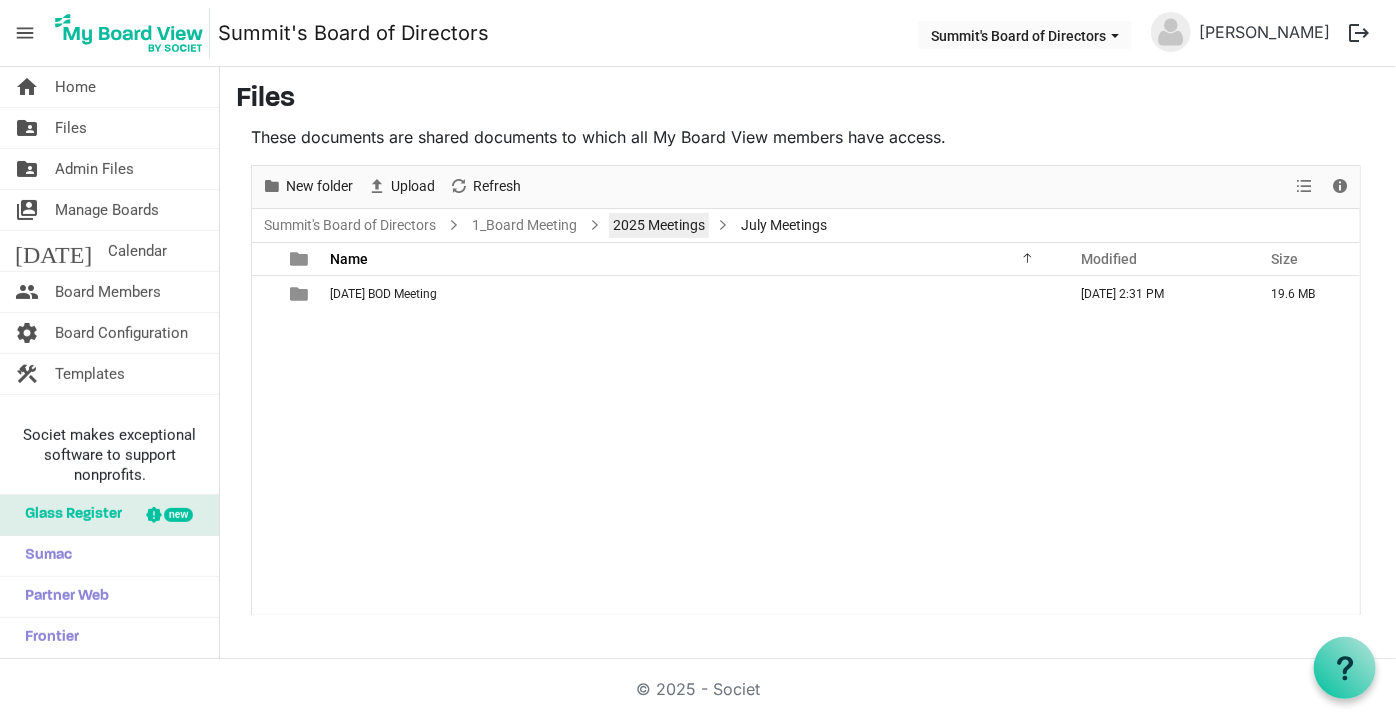 click on "2025 Meetings" at bounding box center (659, 225) 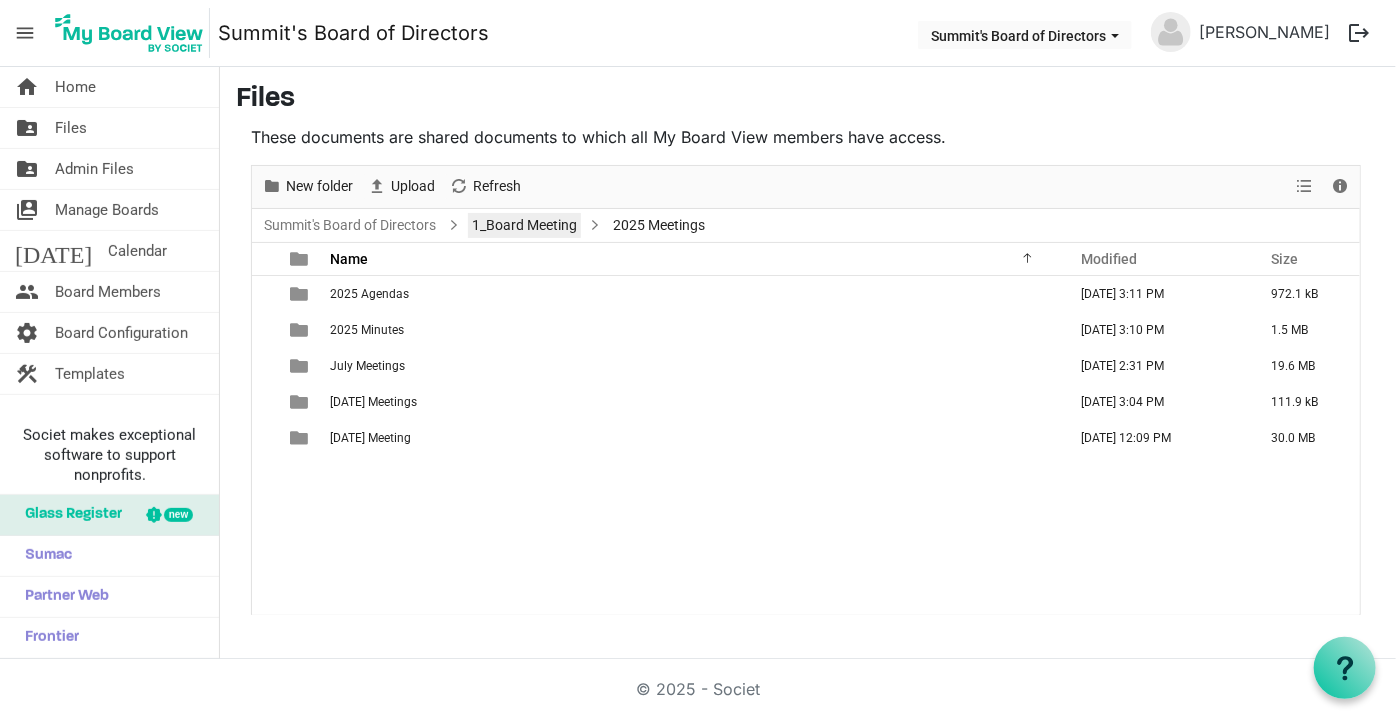 click on "1_Board Meeting" at bounding box center [524, 225] 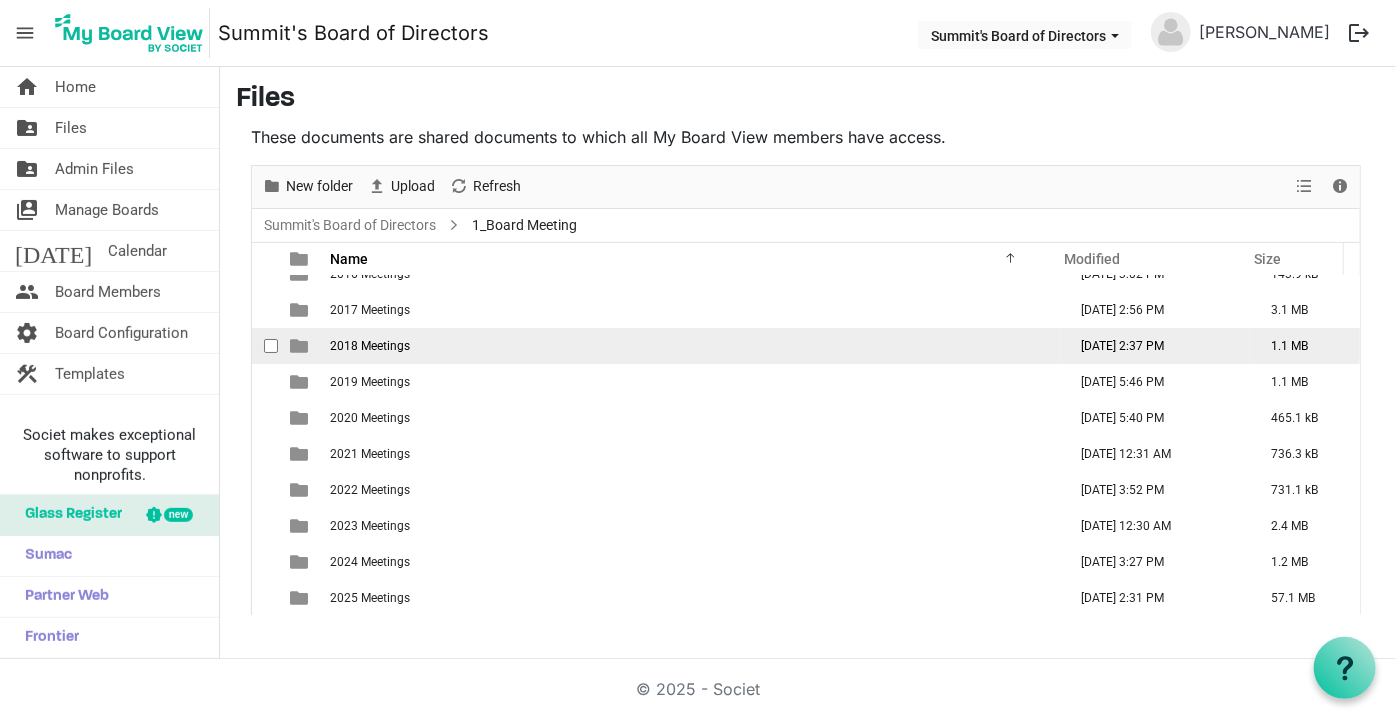 scroll, scrollTop: 0, scrollLeft: 0, axis: both 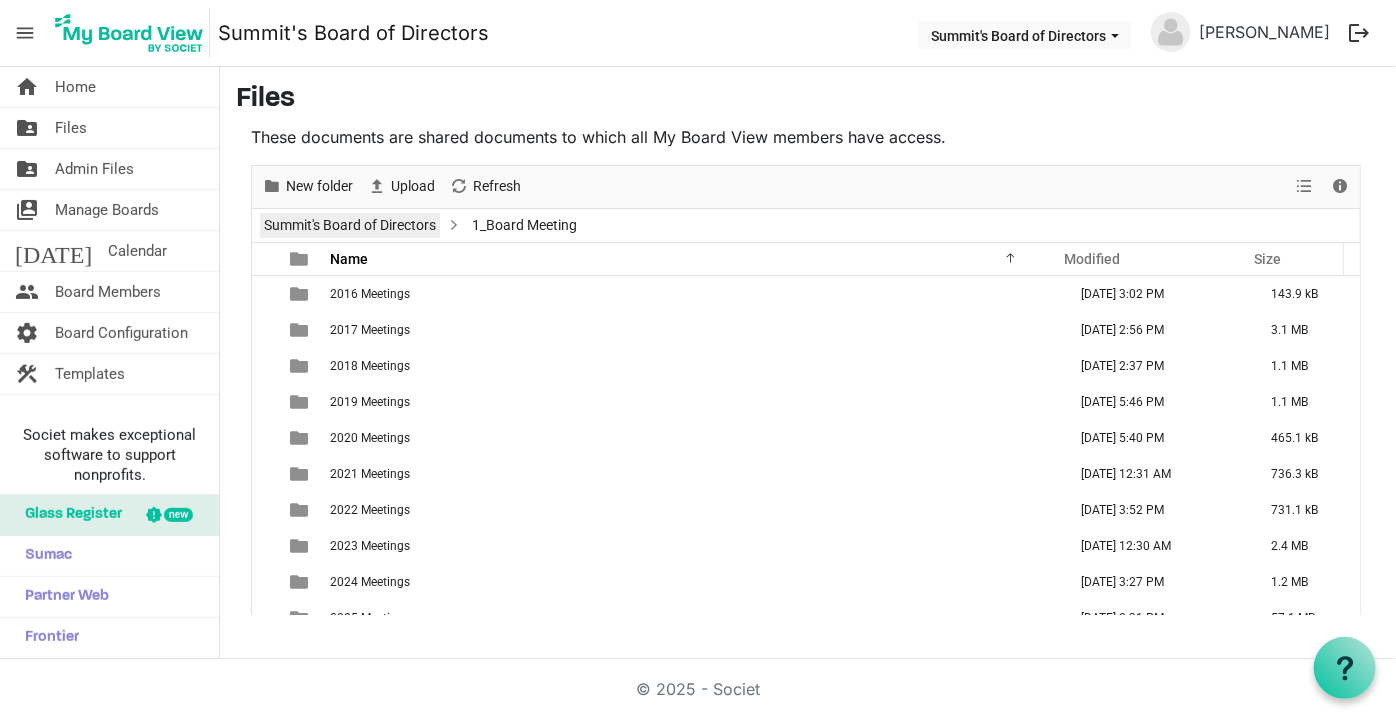 click on "Summit's Board of Directors" at bounding box center [350, 225] 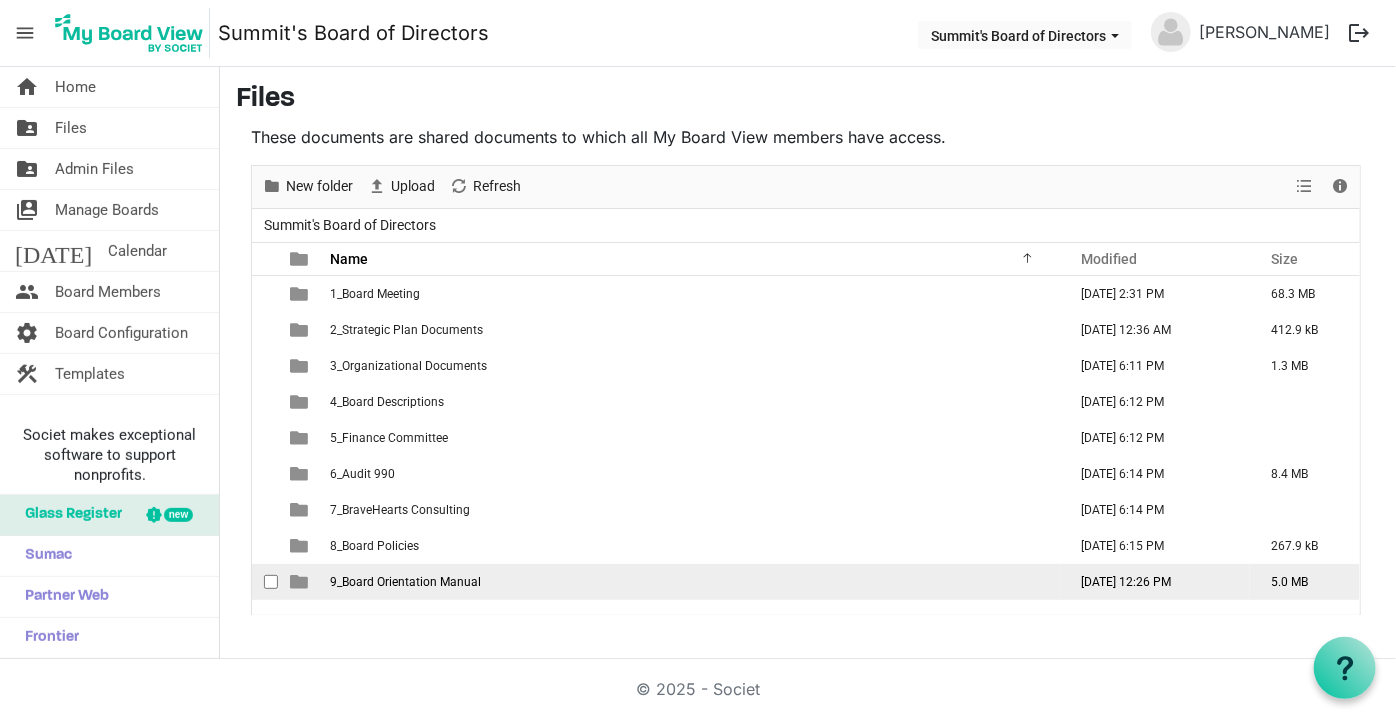 click on "9_Board Orientation Manual" at bounding box center (405, 582) 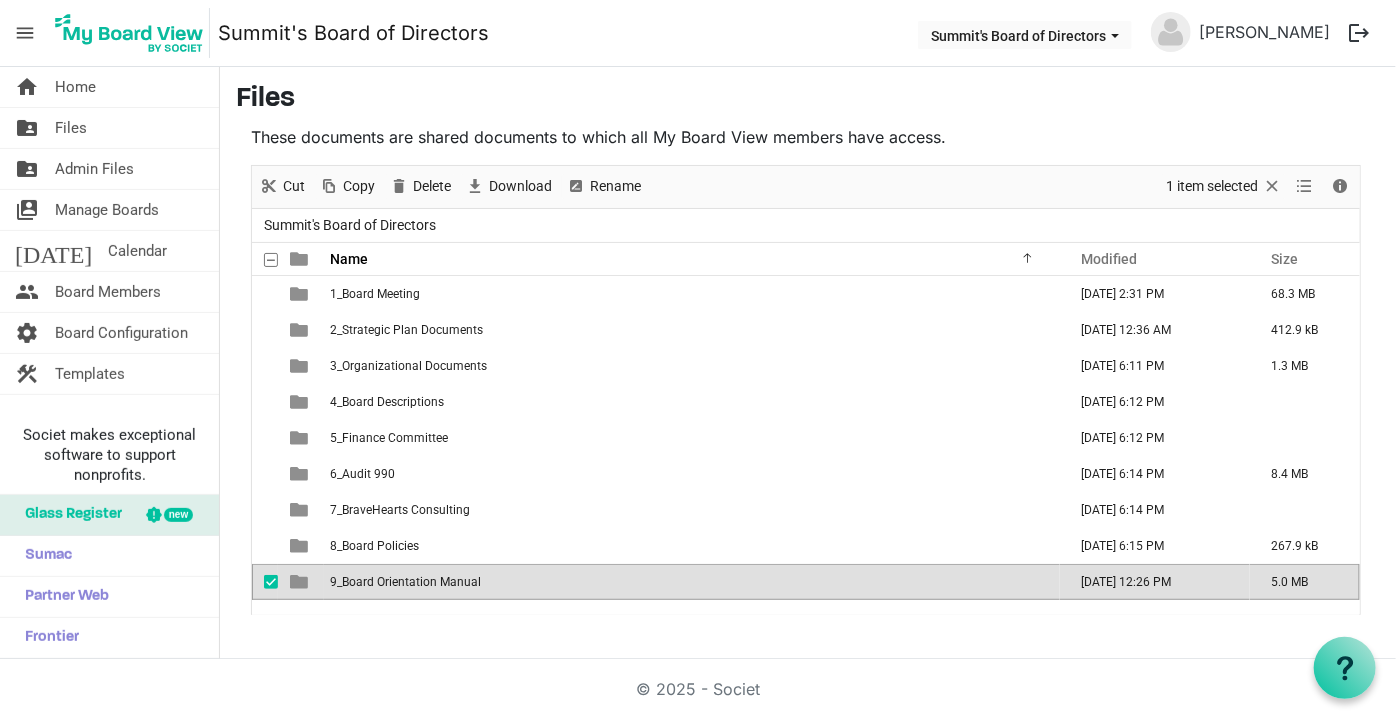 click on "9_Board Orientation Manual" at bounding box center (405, 582) 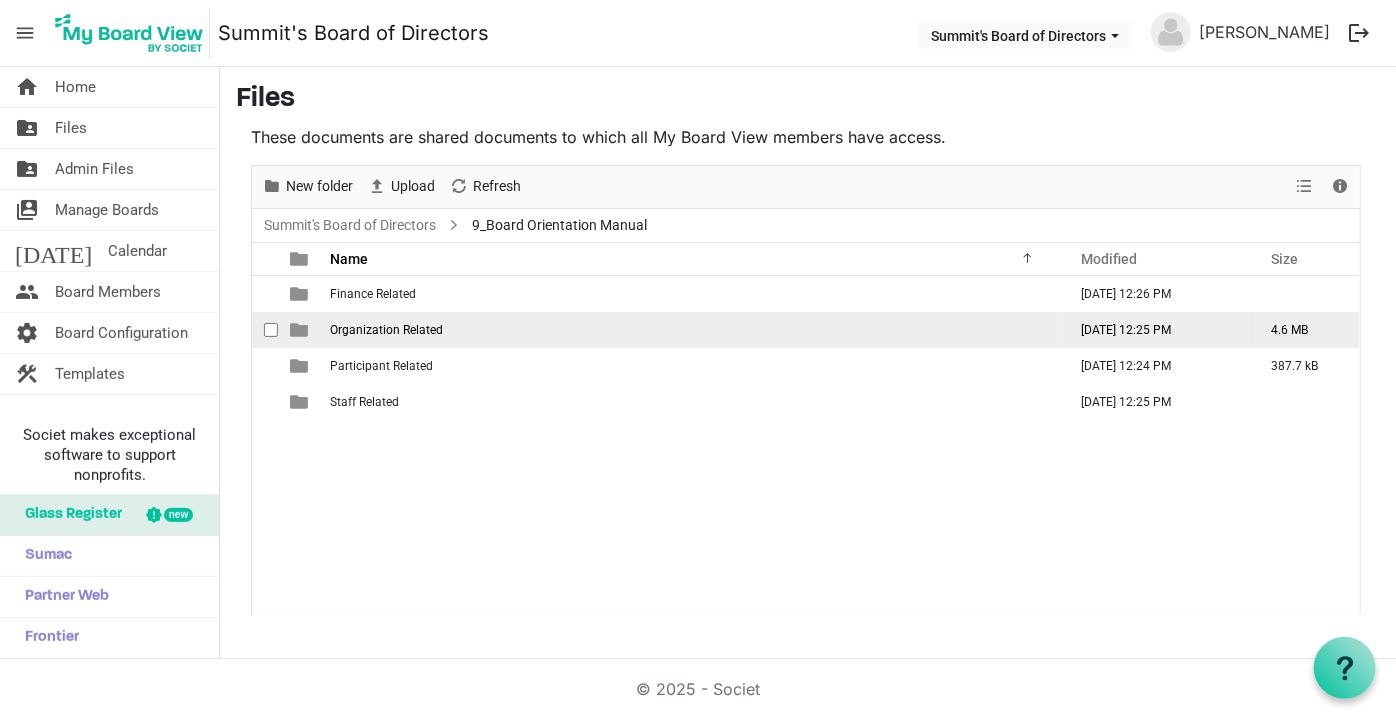 click on "Organization Related" at bounding box center (386, 330) 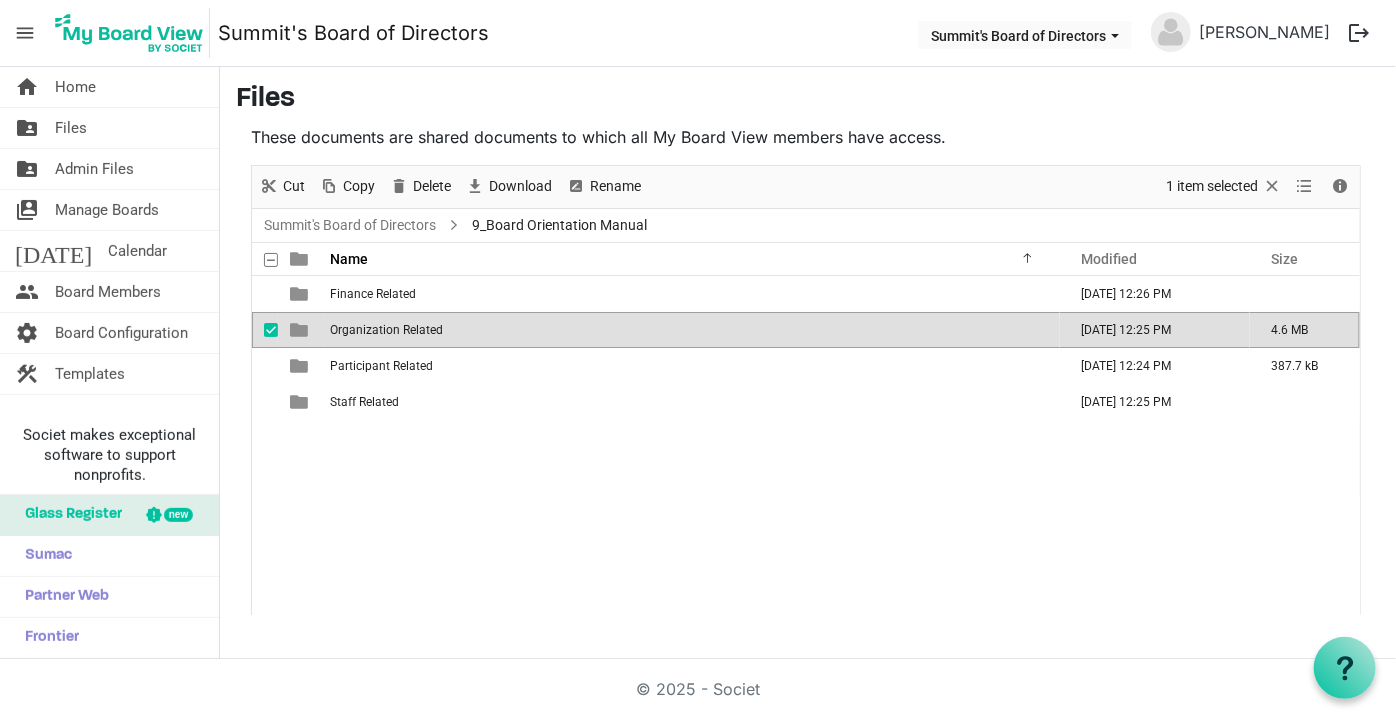 click on "Organization Related" at bounding box center [386, 330] 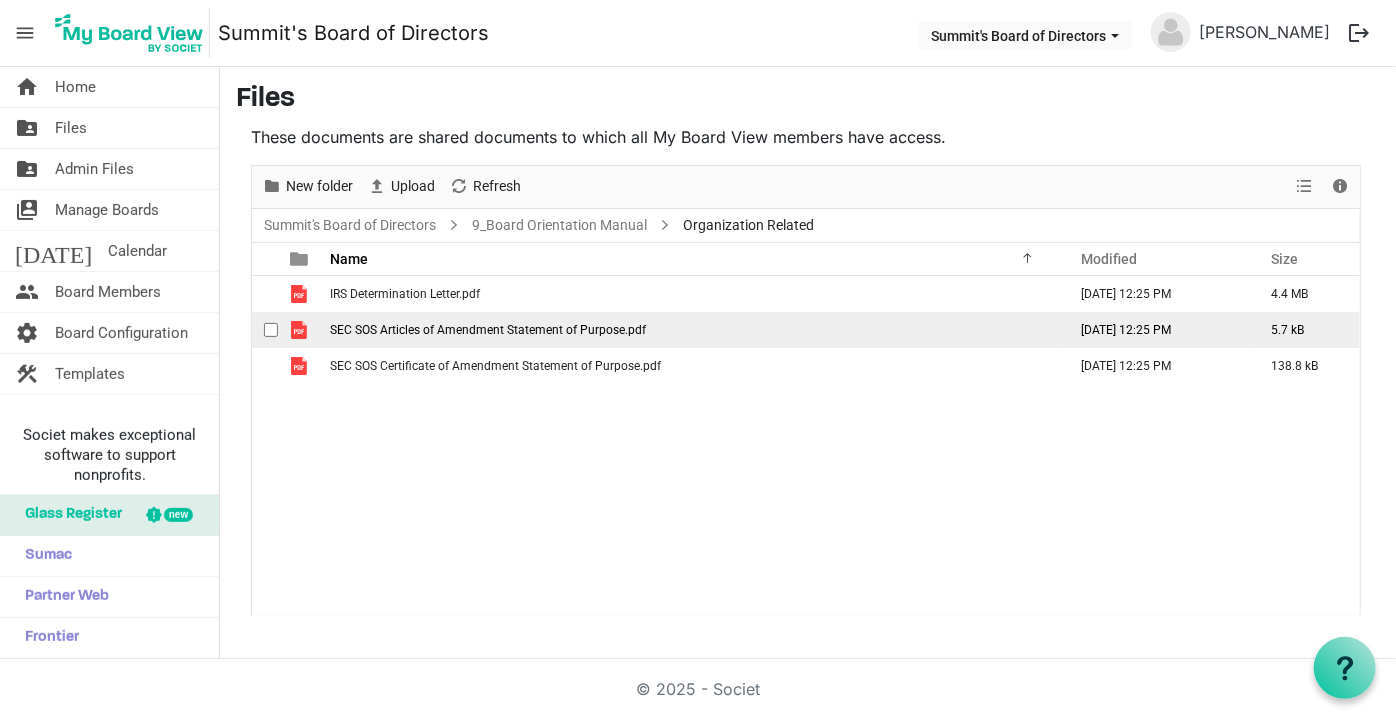 click on "SEC SOS Articles of Amendment Statement of Purpose.pdf" at bounding box center (488, 330) 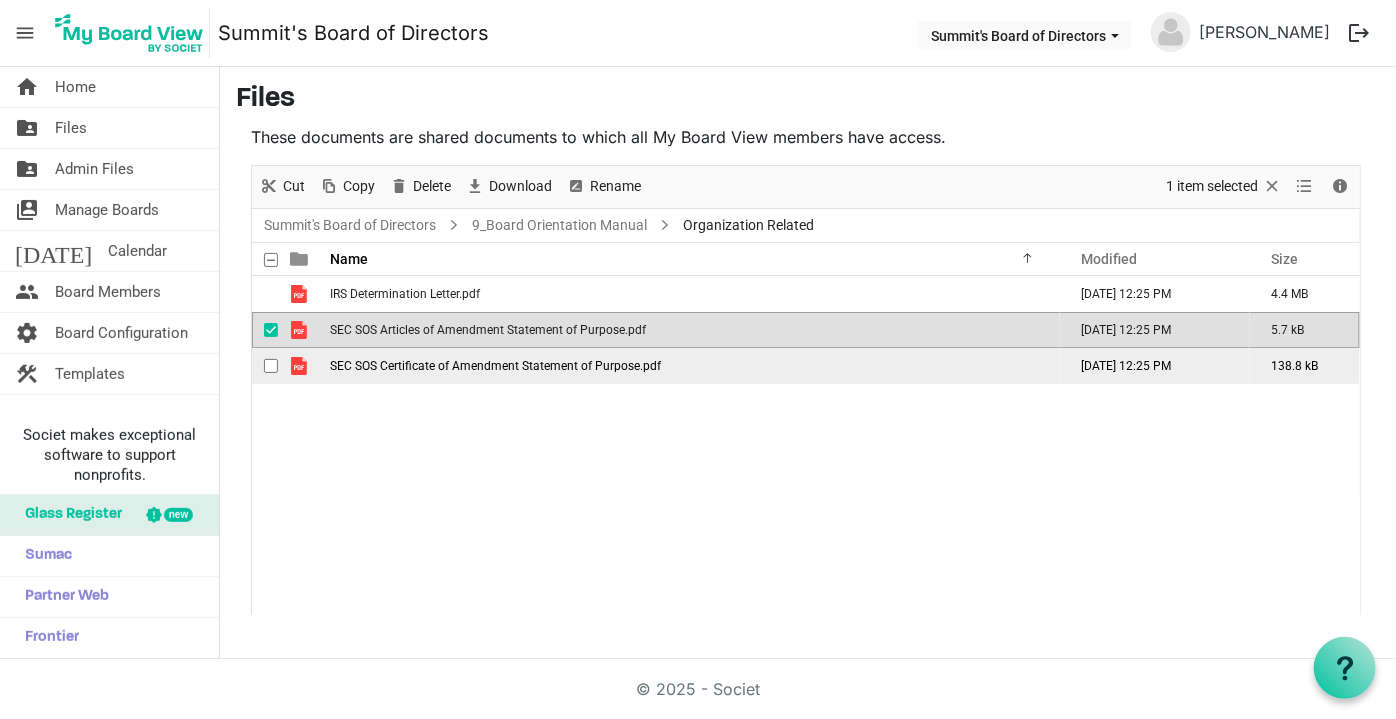 click on "SEC SOS Certificate of Amendment Statement of Purpose.pdf" at bounding box center (495, 366) 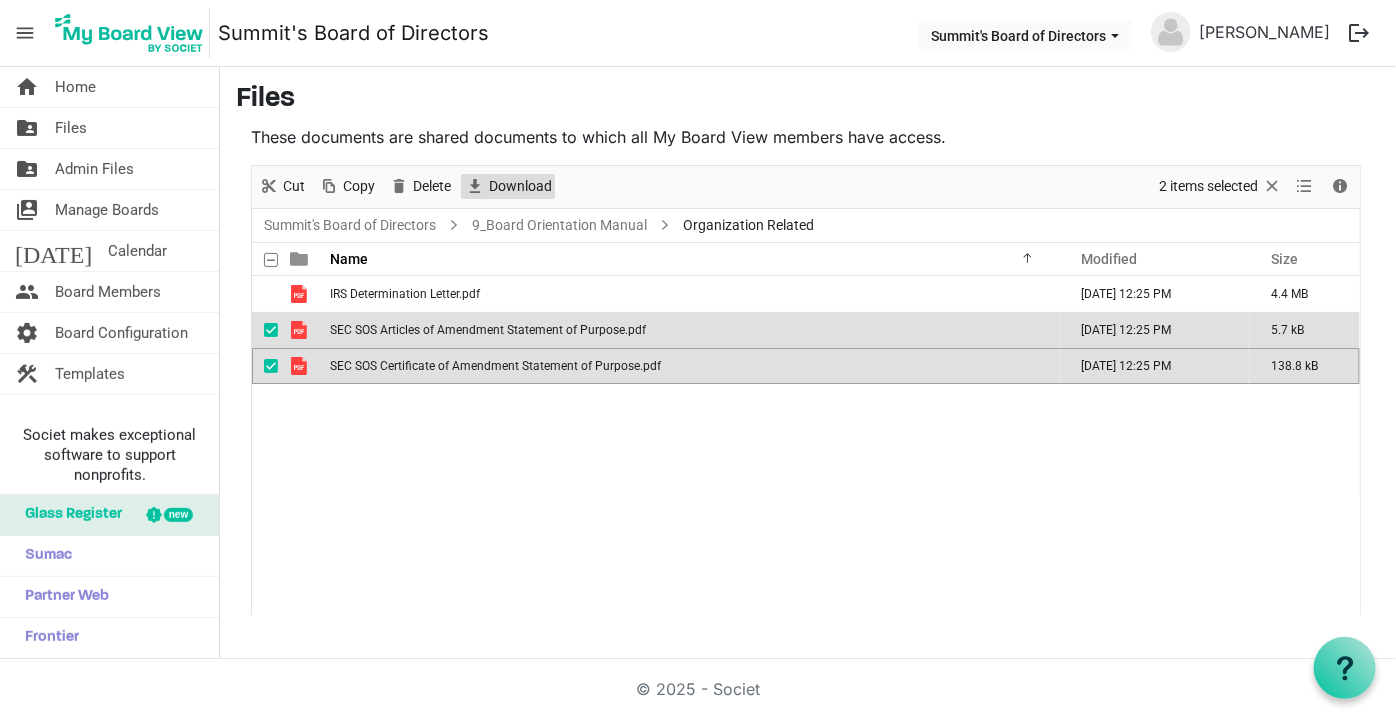 click on "Download" at bounding box center (520, 186) 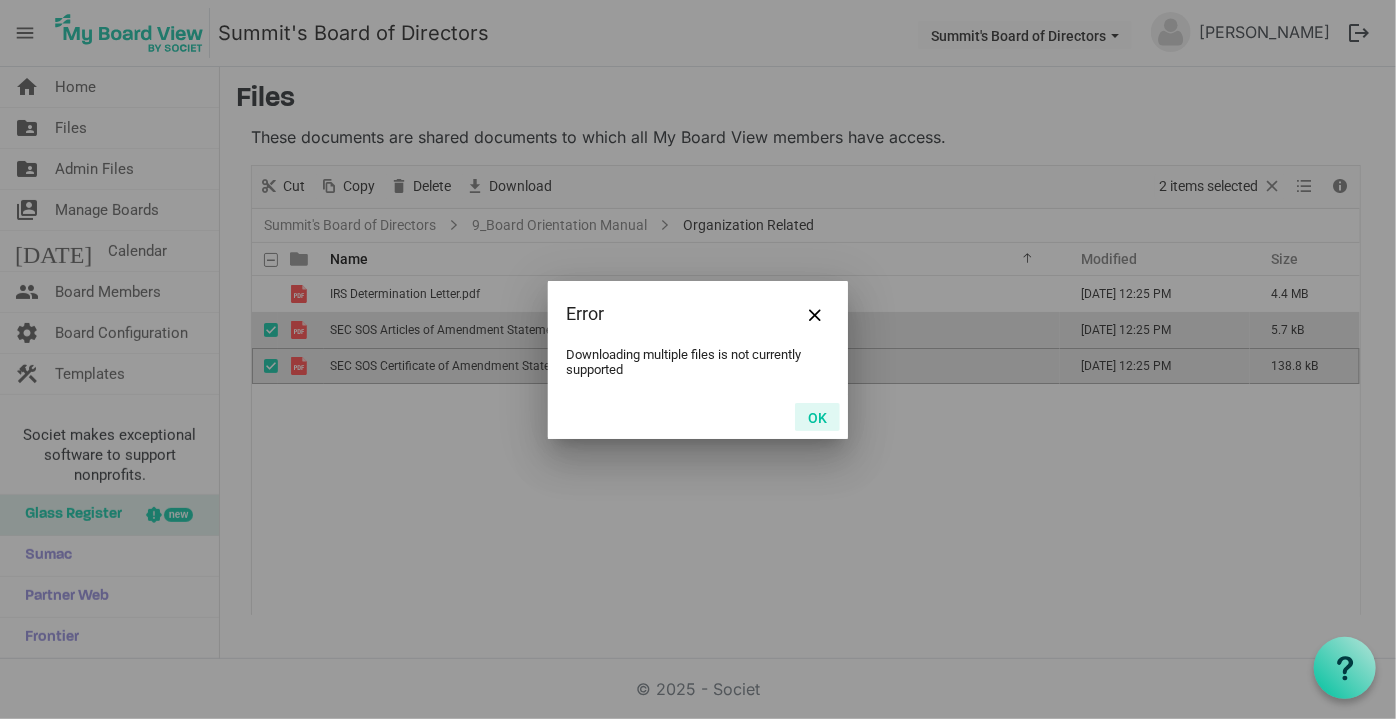 click on "OK" at bounding box center [817, 417] 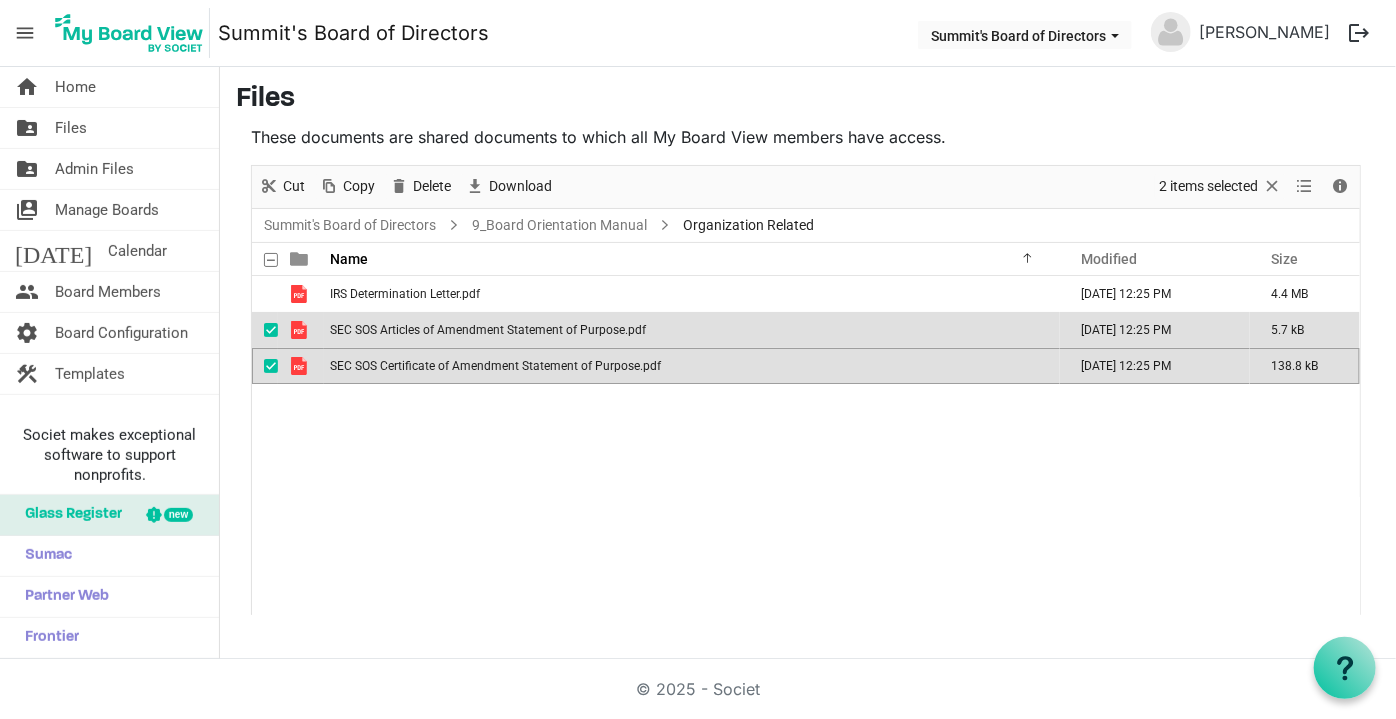 click on "SEC SOS Articles of Amendment Statement of Purpose.pdf" at bounding box center [488, 330] 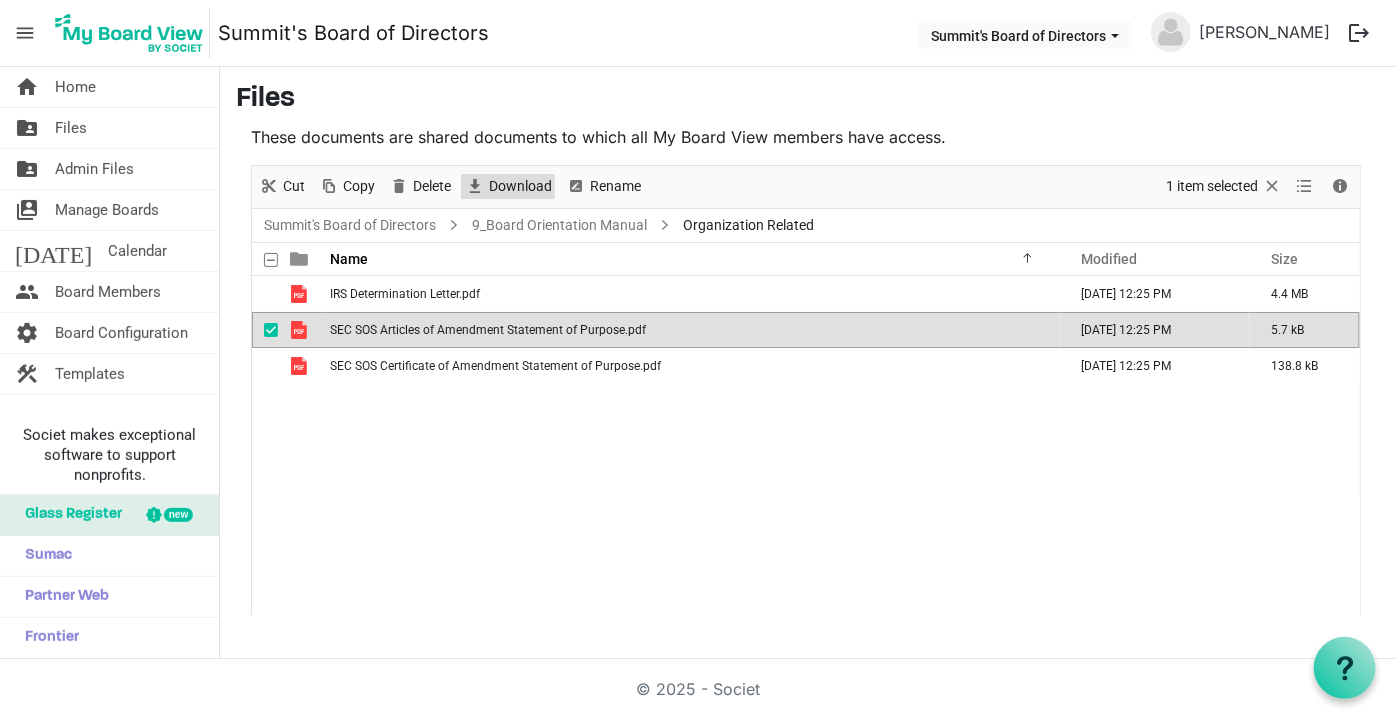 click on "Download" at bounding box center [520, 186] 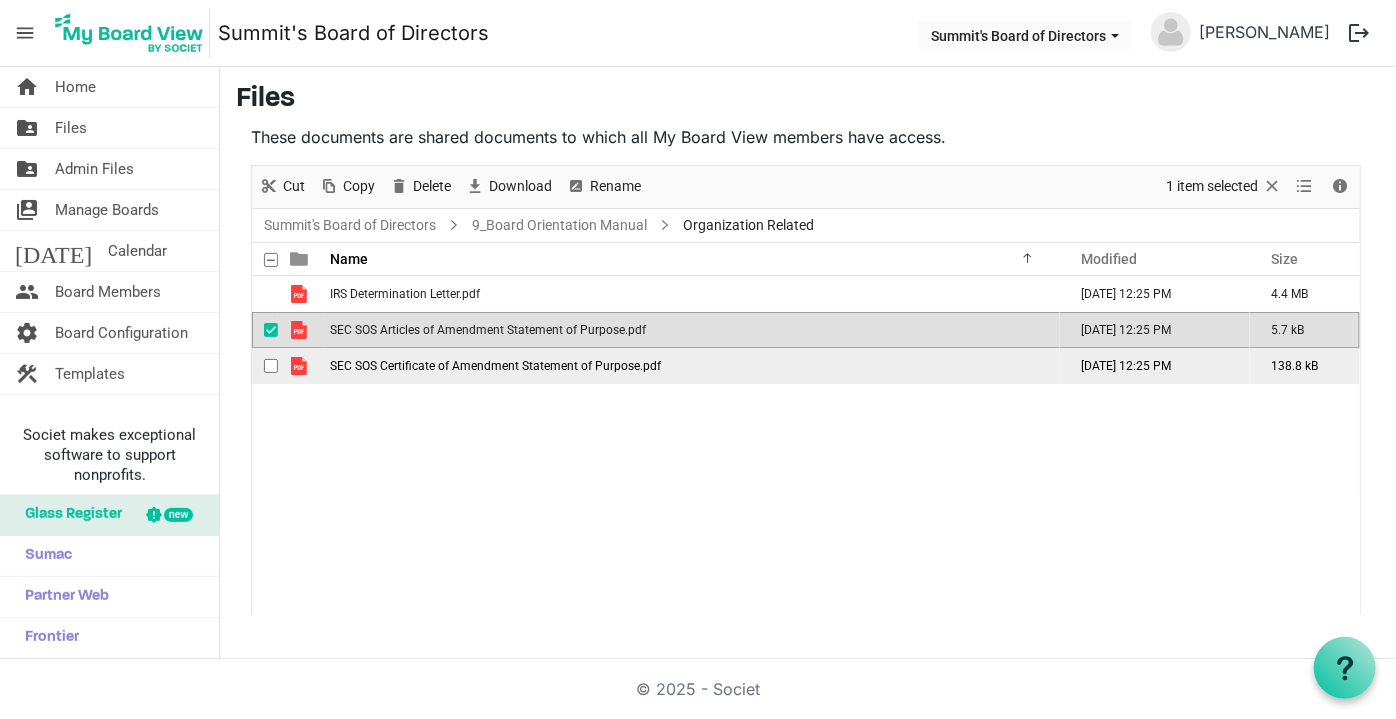 click on "SEC SOS Certificate of Amendment Statement of Purpose.pdf" at bounding box center [495, 366] 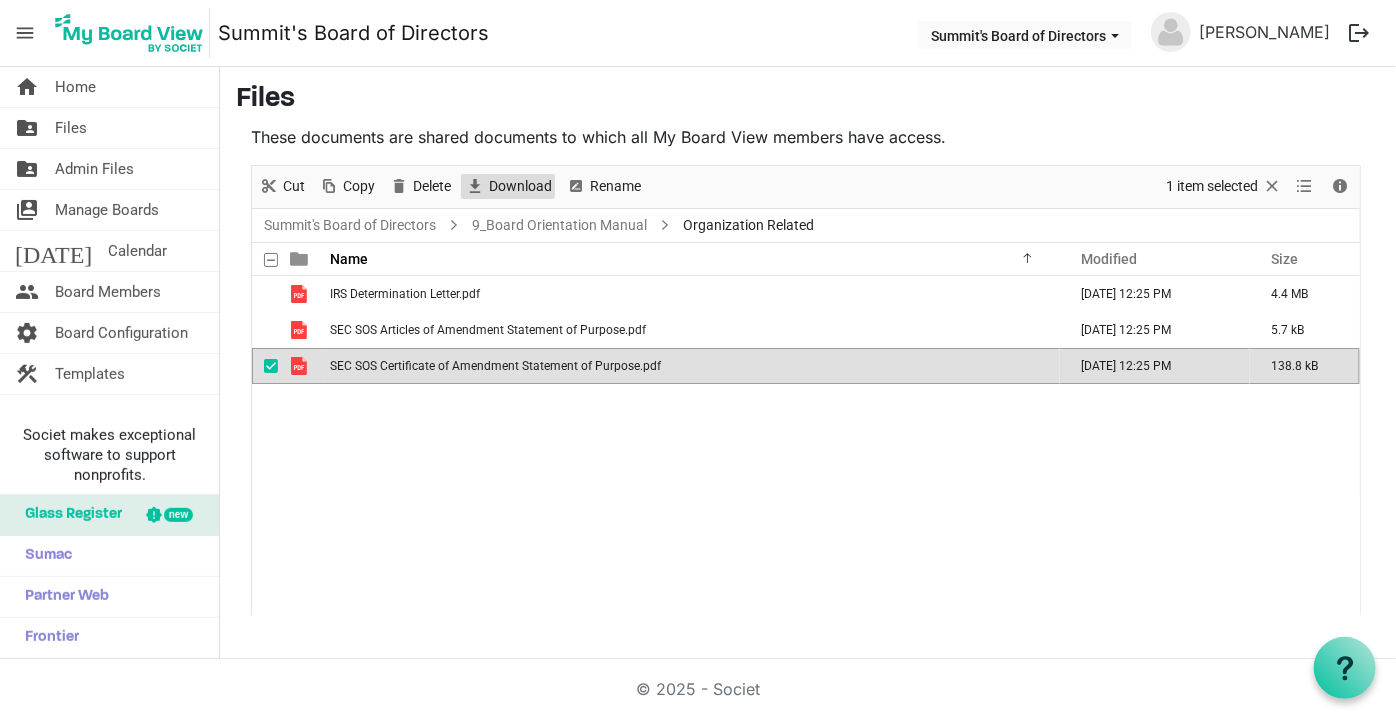 click on "Download" at bounding box center (520, 186) 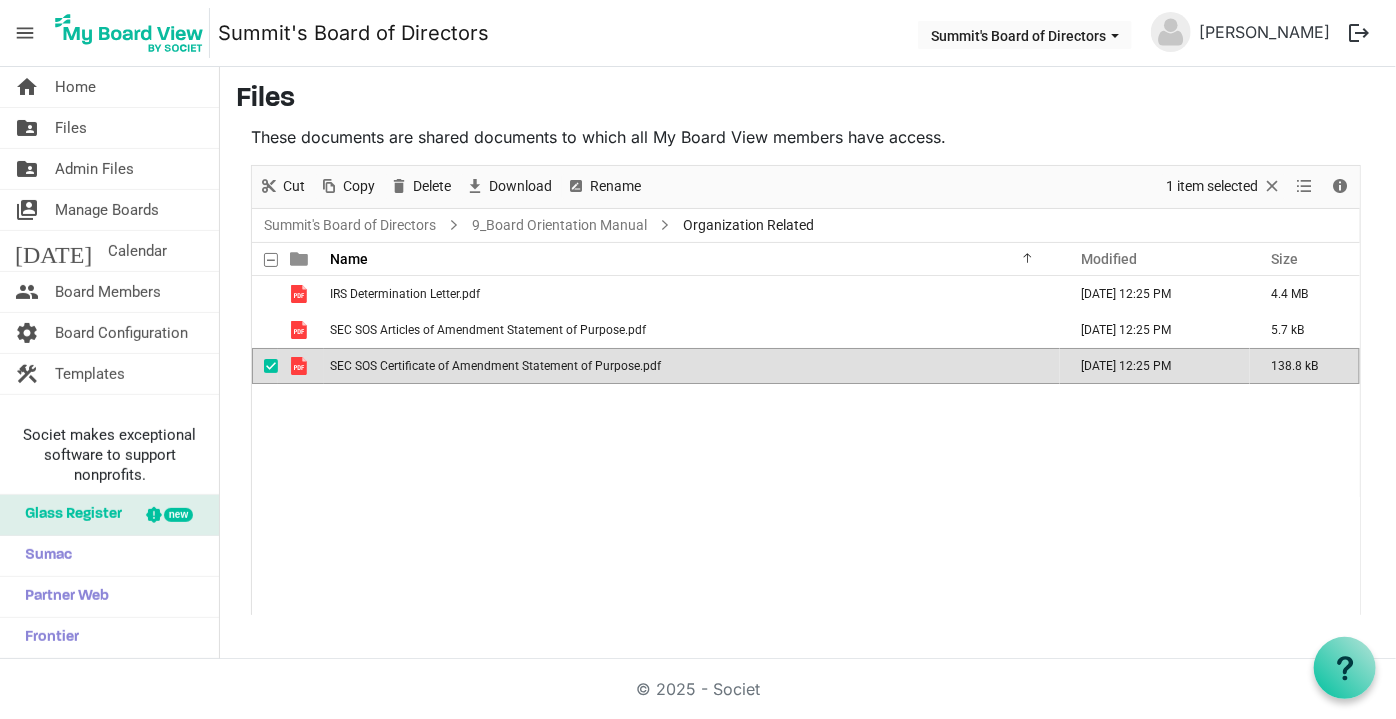 click on "IRS Determination Letter.pdf June 30, 2025 12:25 PM 4.4 MB   SEC SOS Articles of Amendment Statement of Purpose.pdf June 30, 2025 12:25 PM 5.7 kB   SEC SOS Certificate of Amendment Statement of Purpose.pdf June 30, 2025 12:25 PM 138.8 kB" at bounding box center [806, 445] 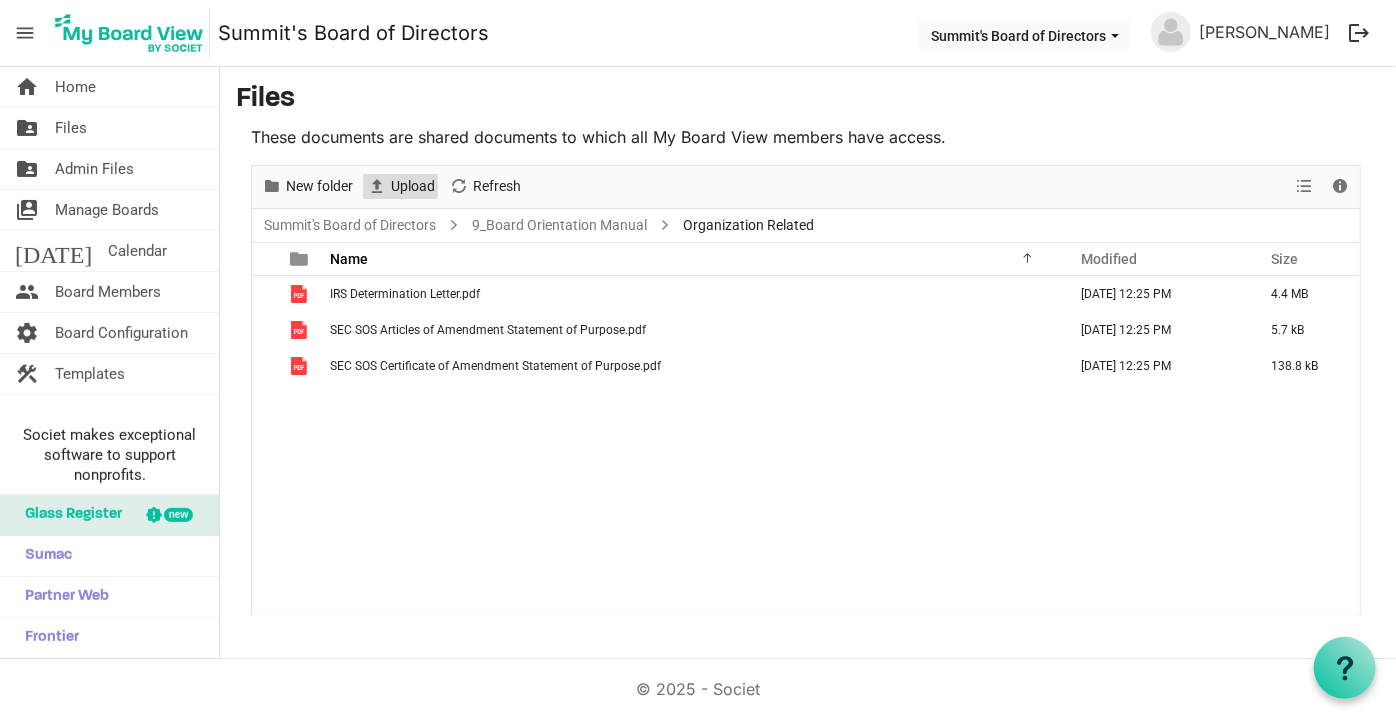 click on "Upload" at bounding box center [413, 186] 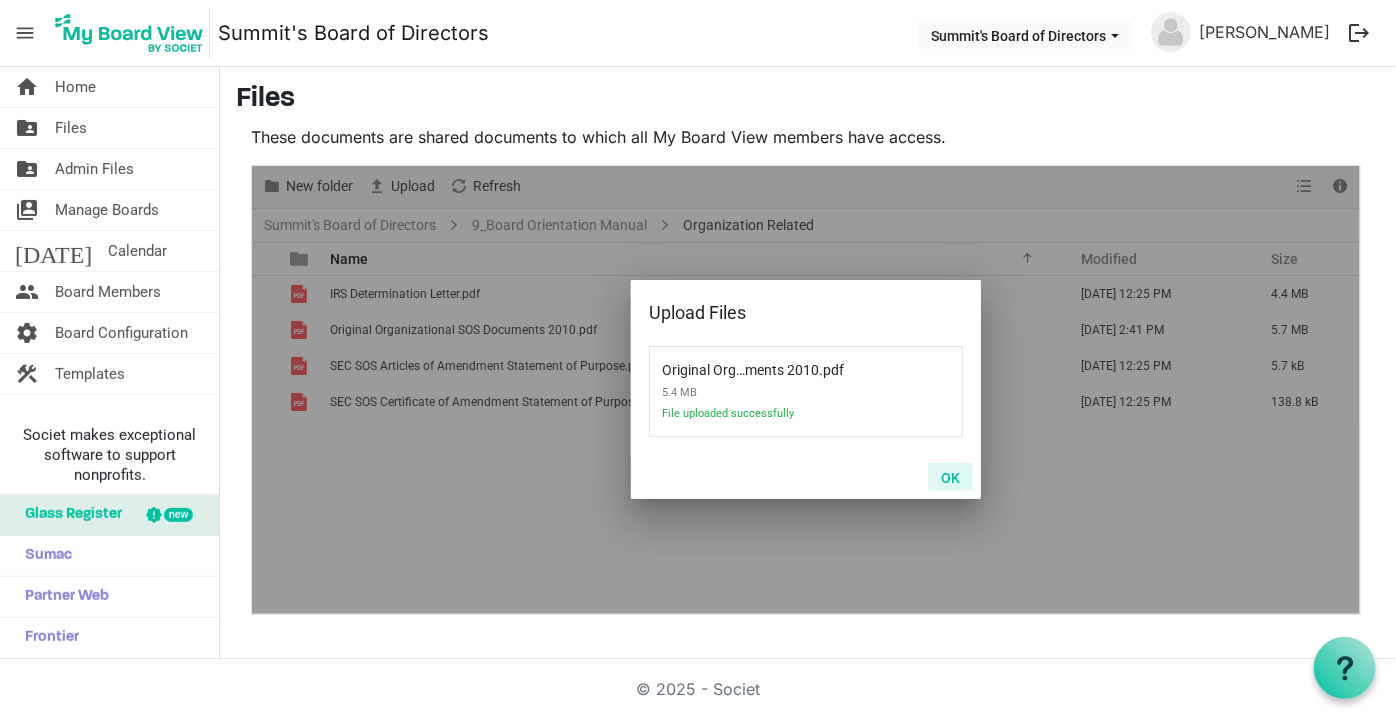 click on "OK" at bounding box center [950, 477] 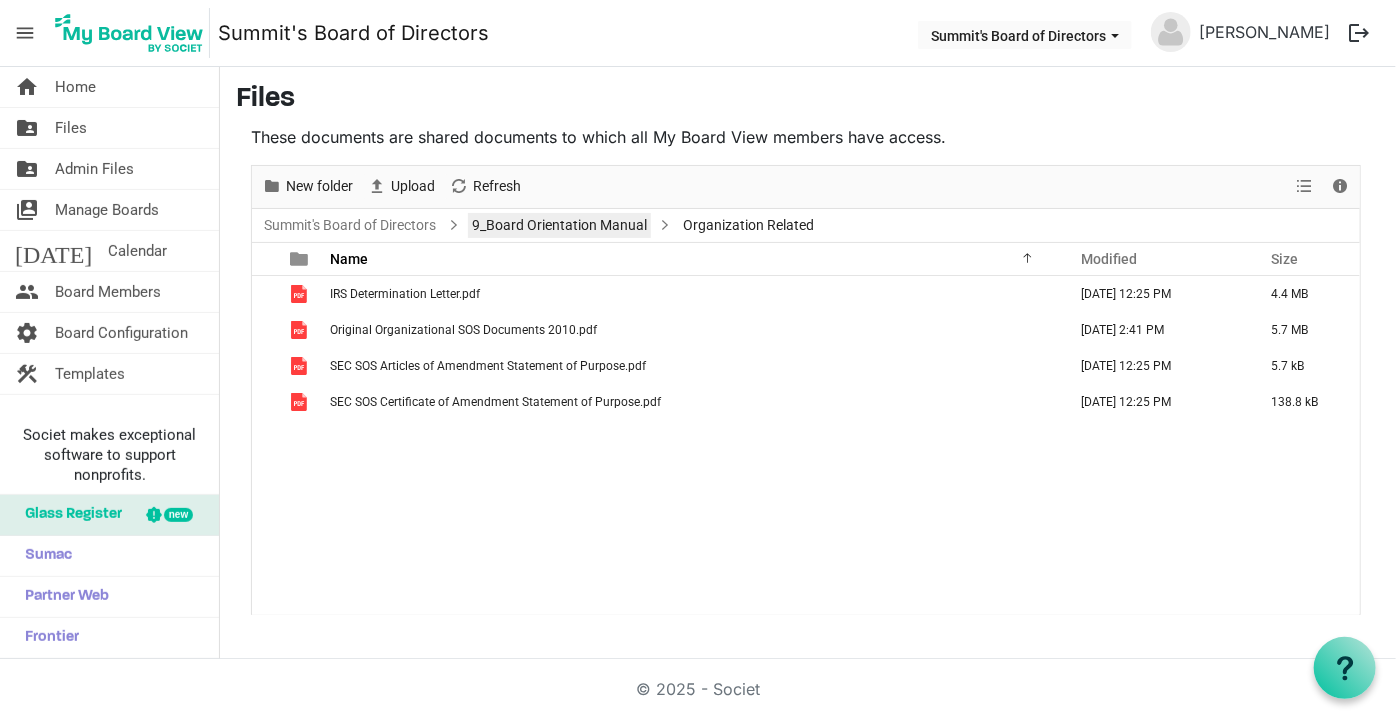 click on "9_Board Orientation Manual" at bounding box center [559, 225] 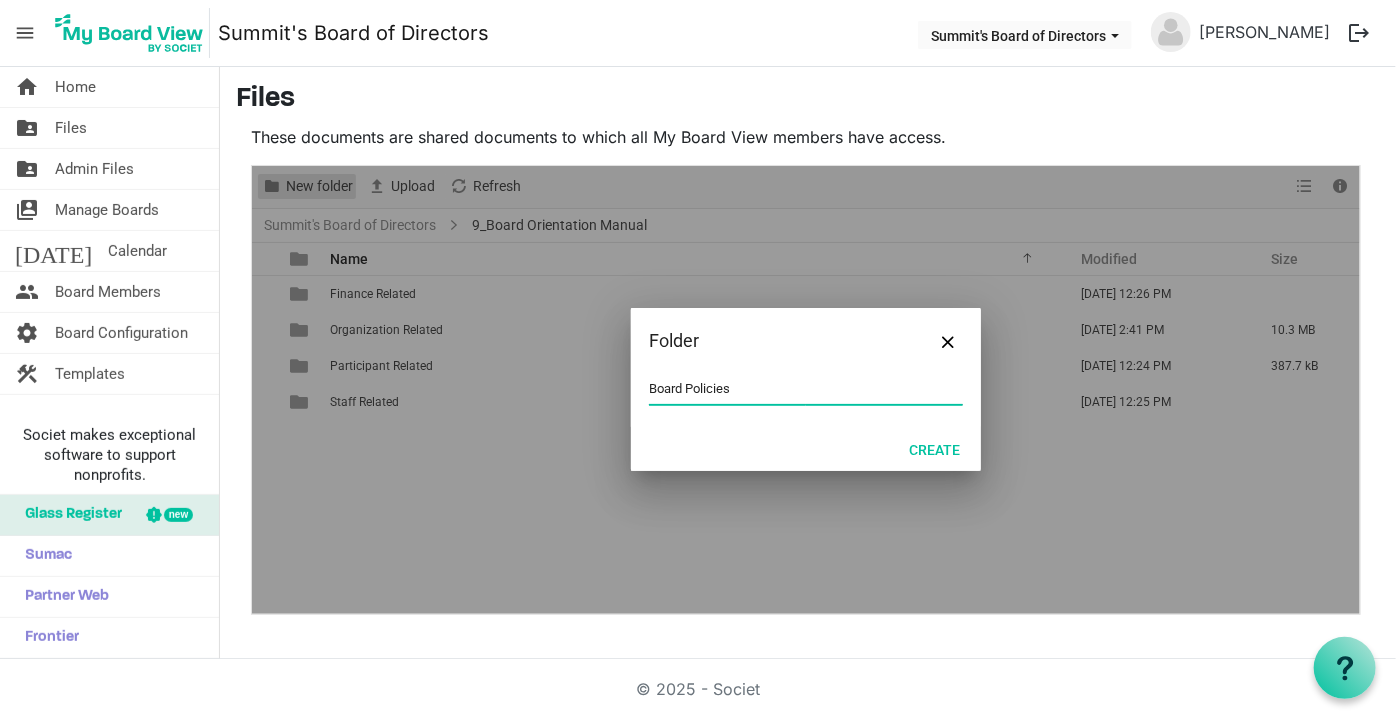 type on "Board Policies" 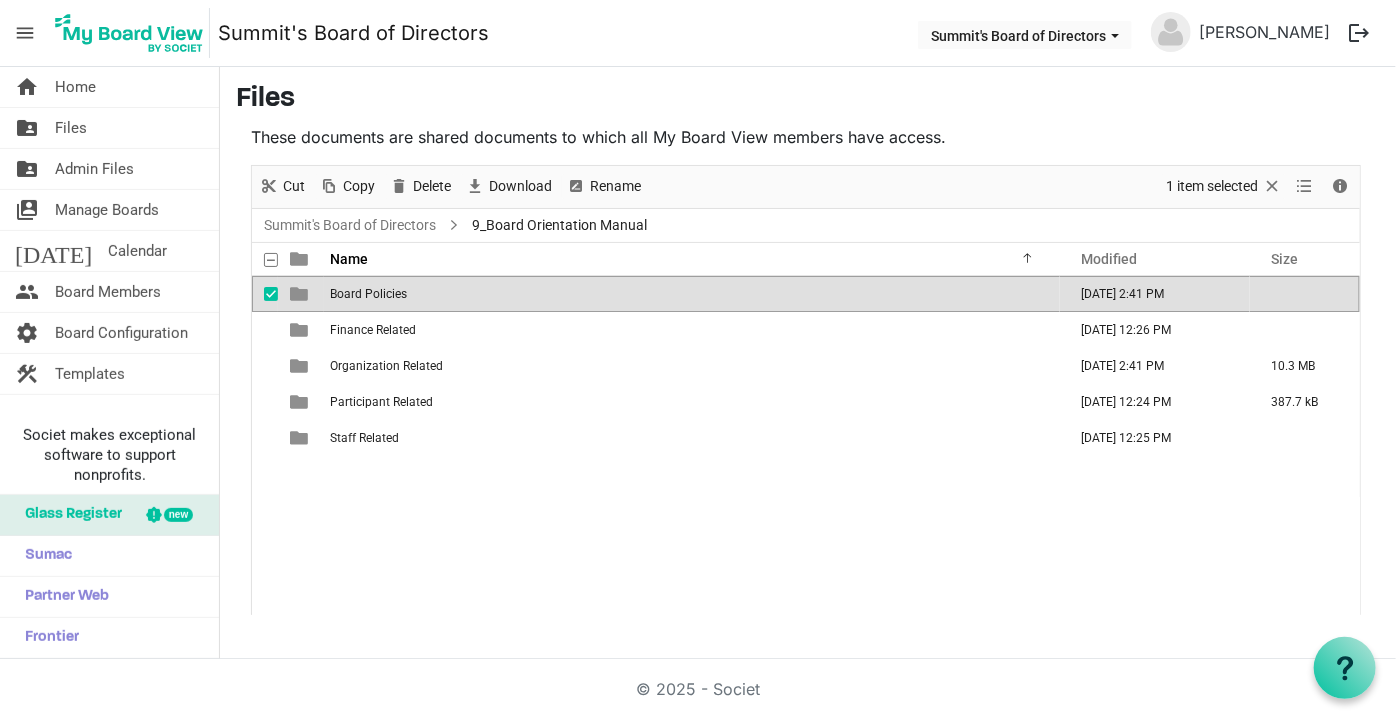 click on "Board Policies" at bounding box center [368, 294] 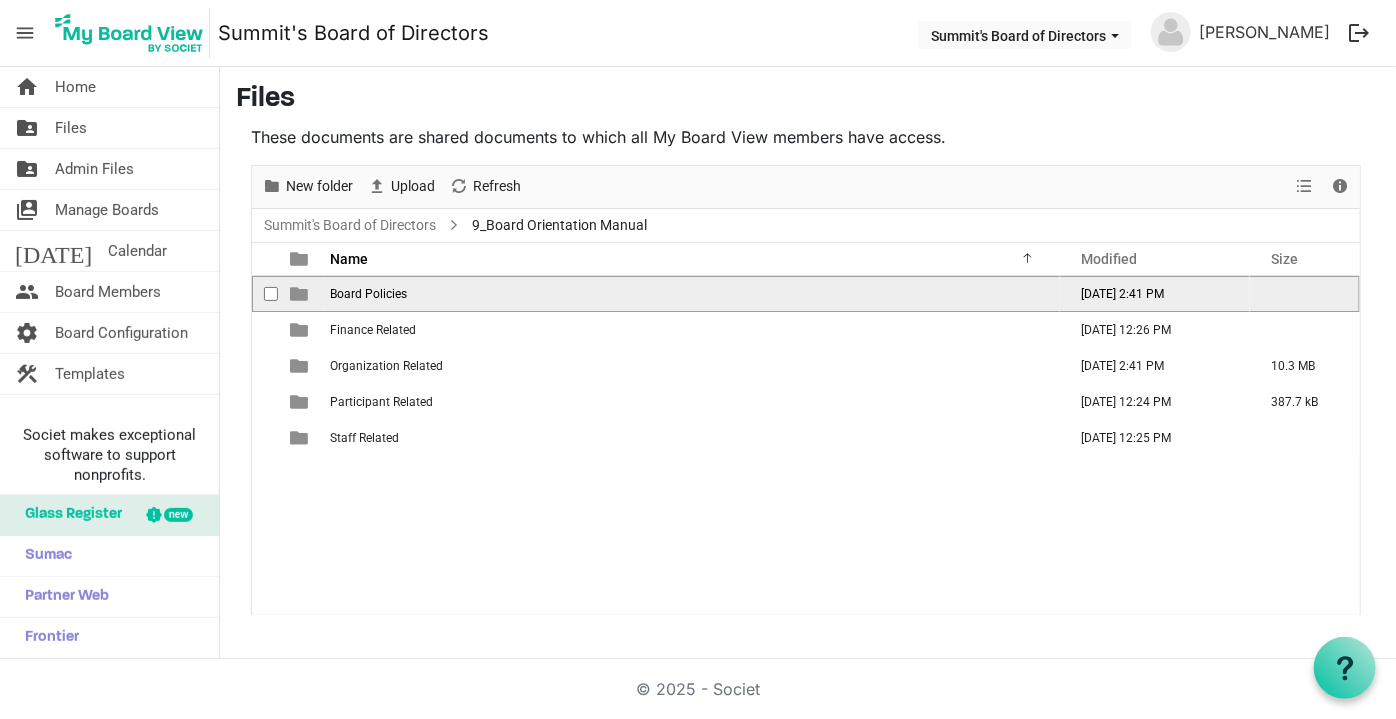 click on "Board Policies" at bounding box center (368, 294) 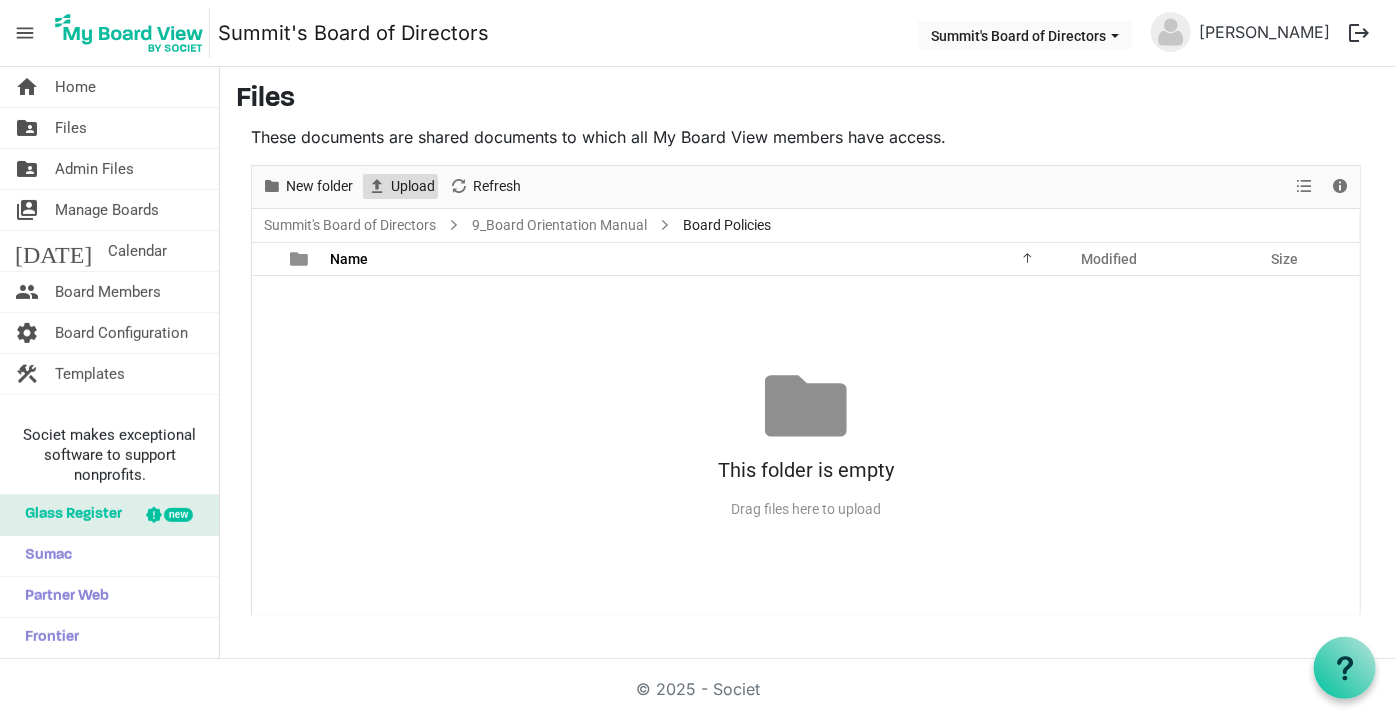 click on "Upload" at bounding box center [413, 186] 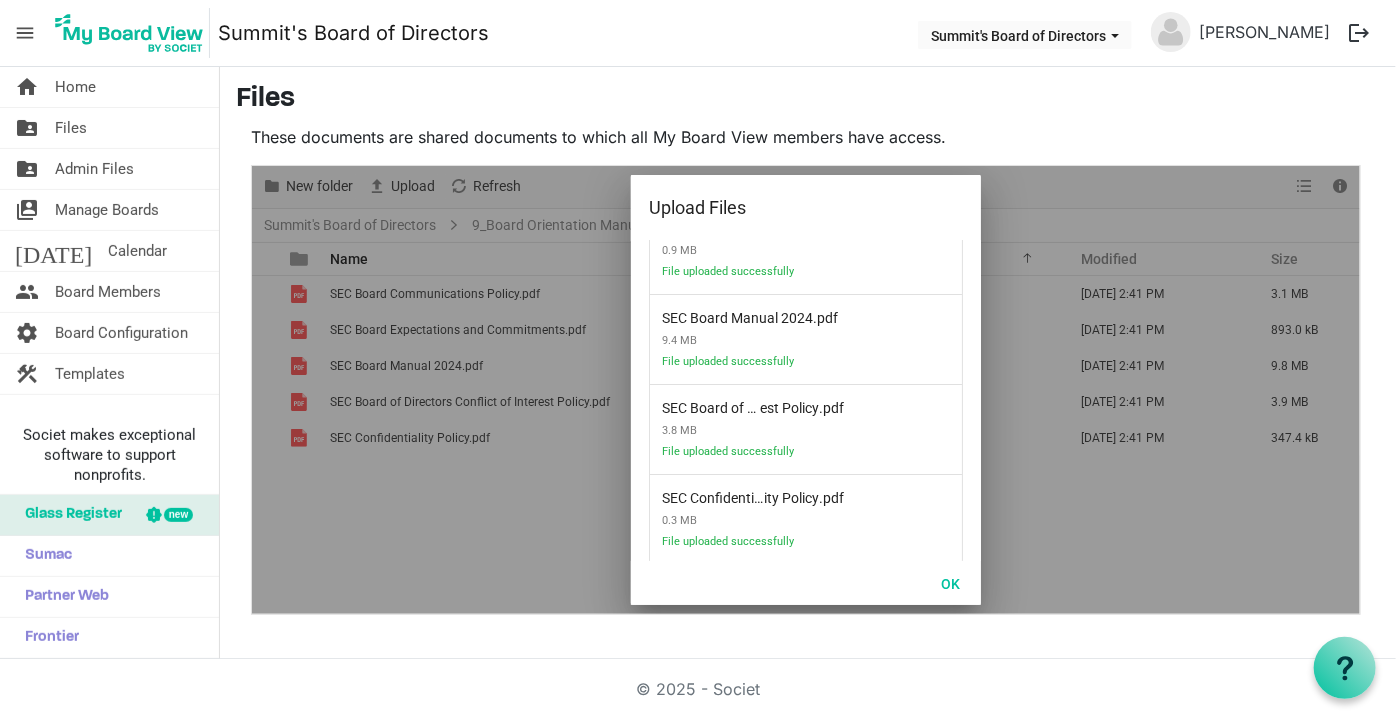 scroll, scrollTop: 147, scrollLeft: 0, axis: vertical 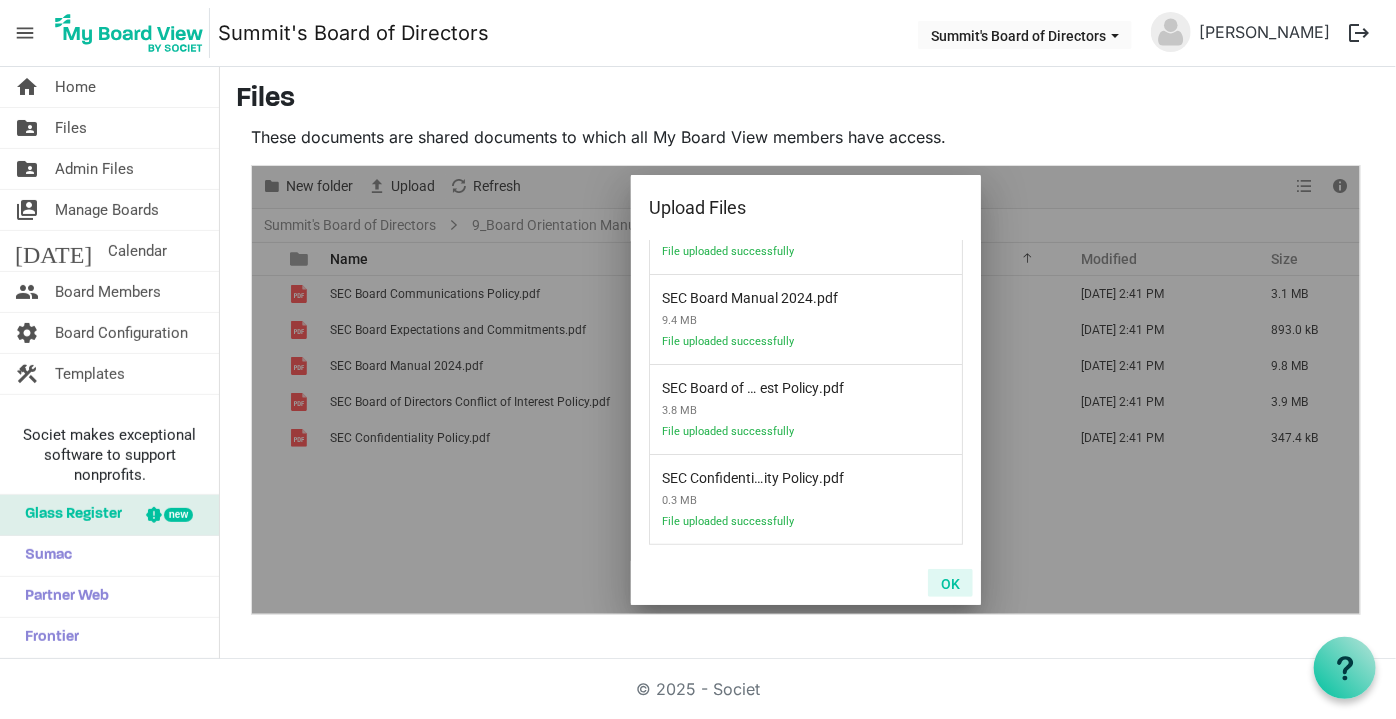 click on "OK" at bounding box center (950, 583) 